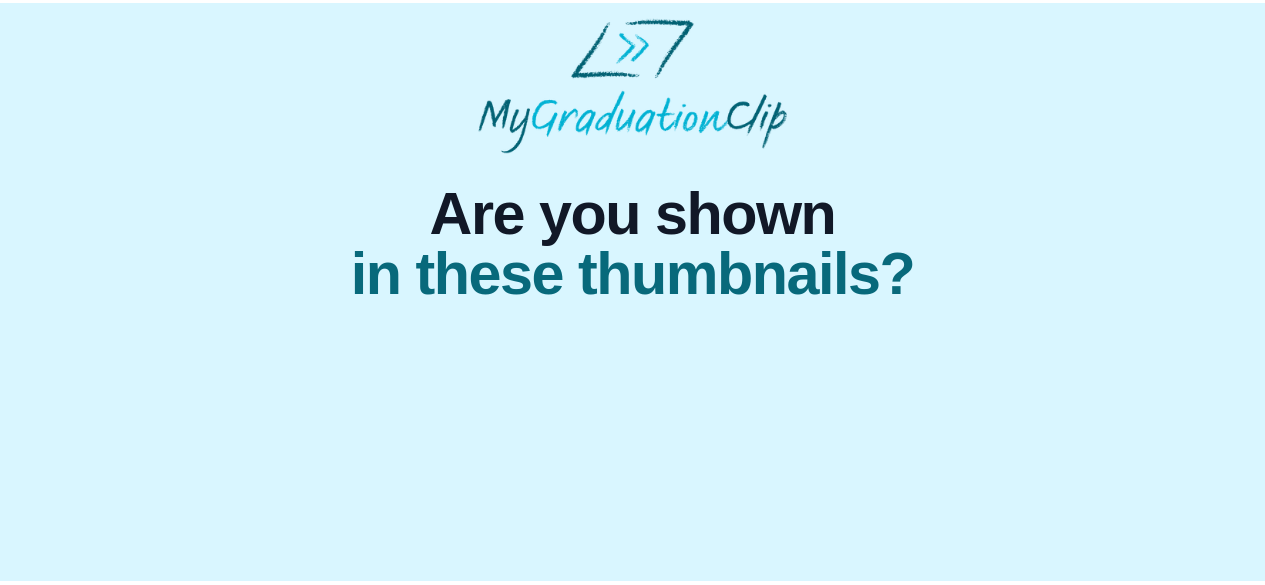 scroll, scrollTop: 0, scrollLeft: 0, axis: both 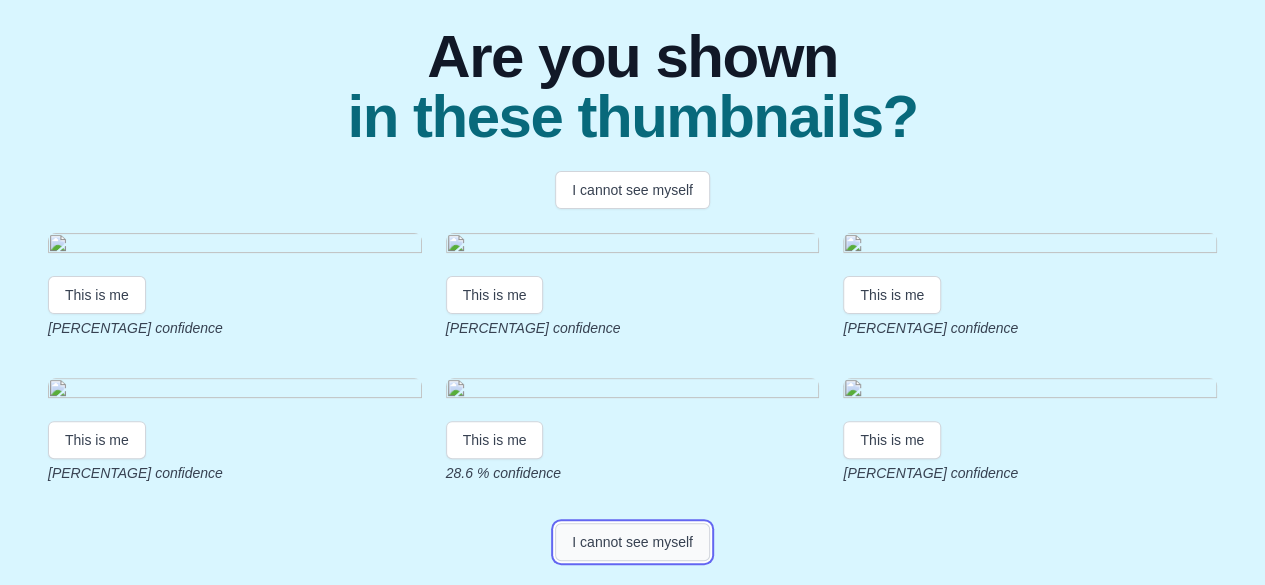 click on "I cannot see myself" at bounding box center [632, 542] 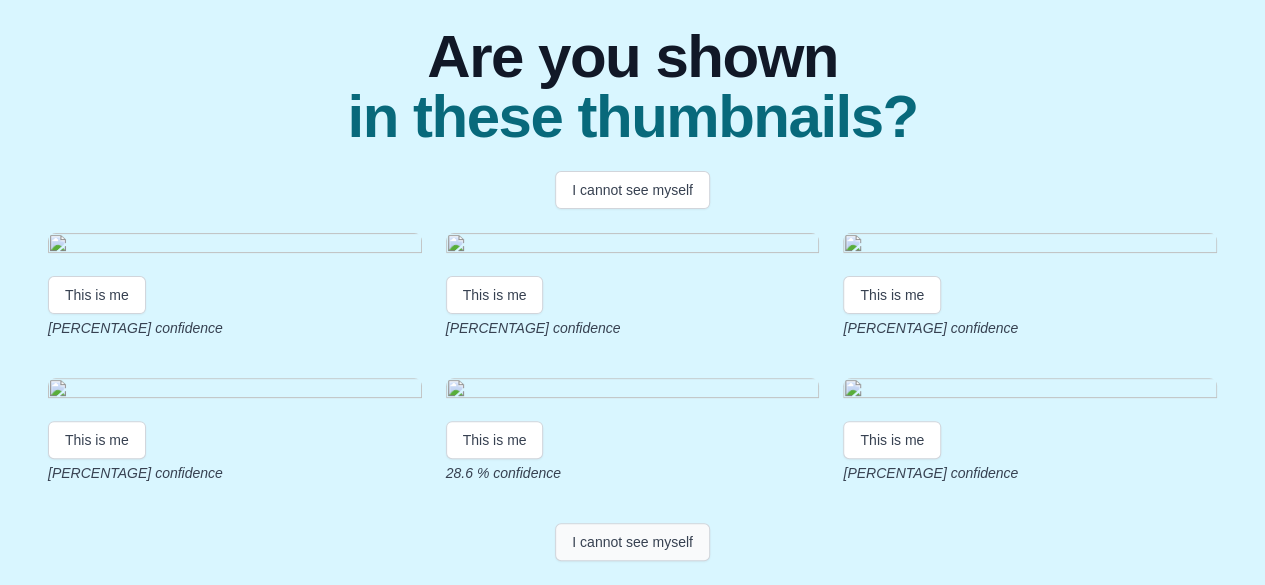 scroll, scrollTop: 0, scrollLeft: 0, axis: both 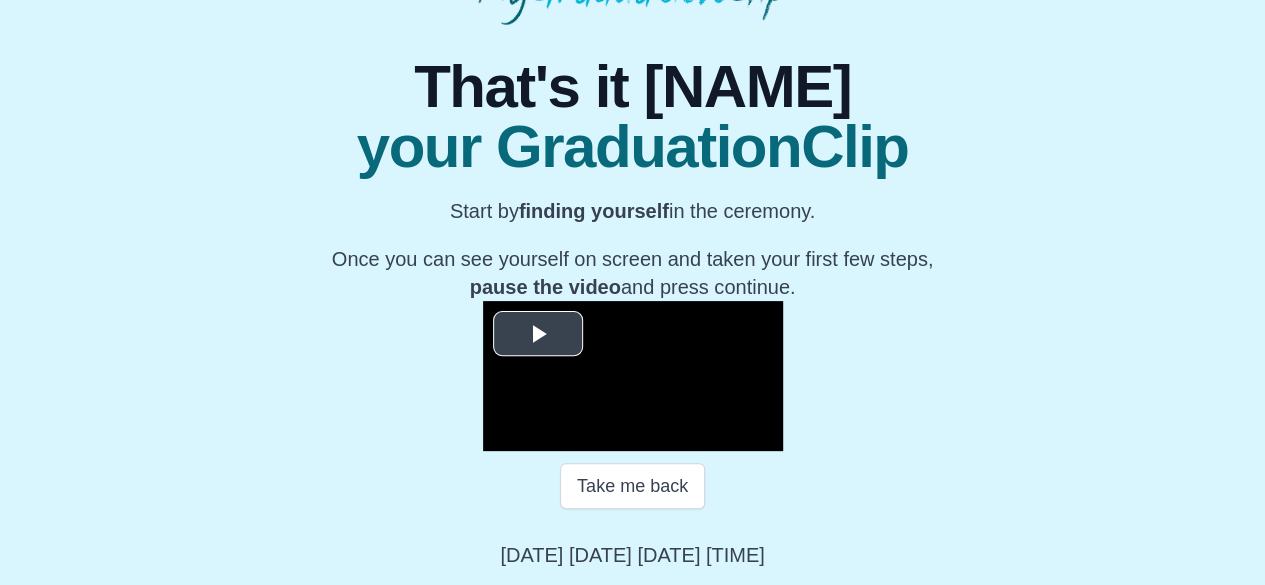 click at bounding box center [538, 334] 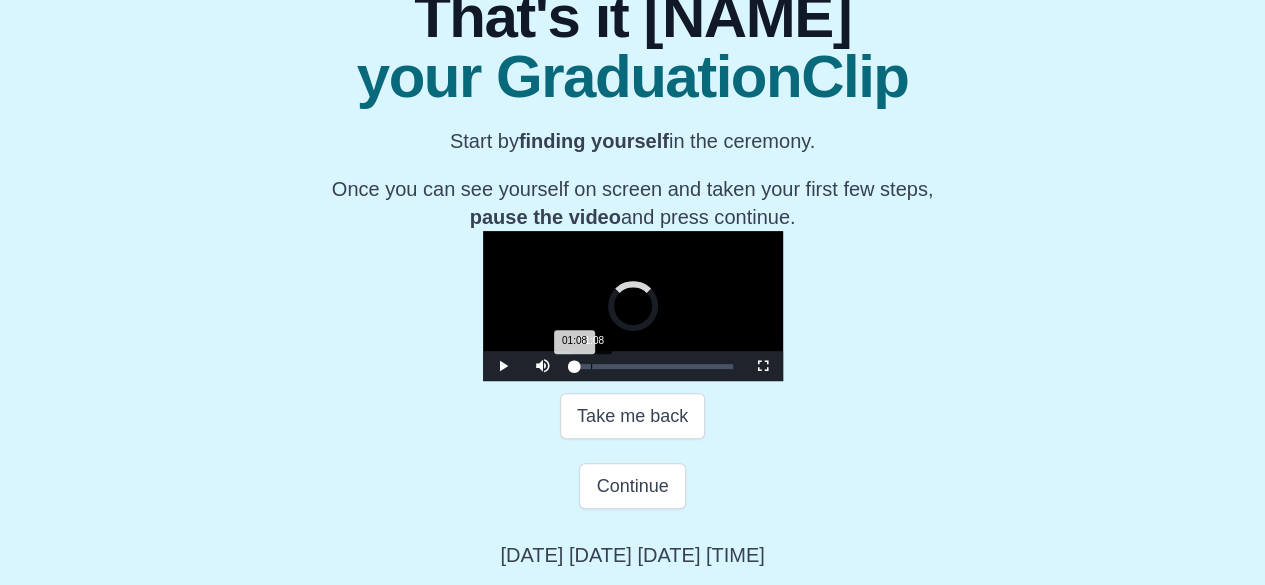 click on "Loaded : 0% [TIME] [TIME] Progress : 0%" at bounding box center (653, 366) 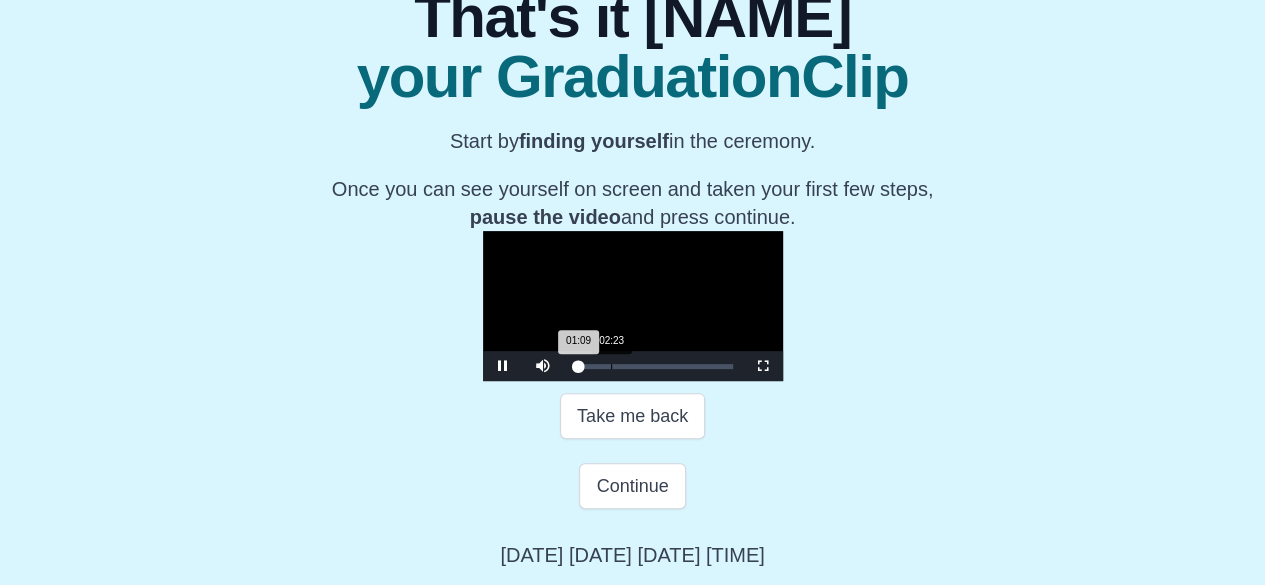click on "02:23" at bounding box center (611, 366) 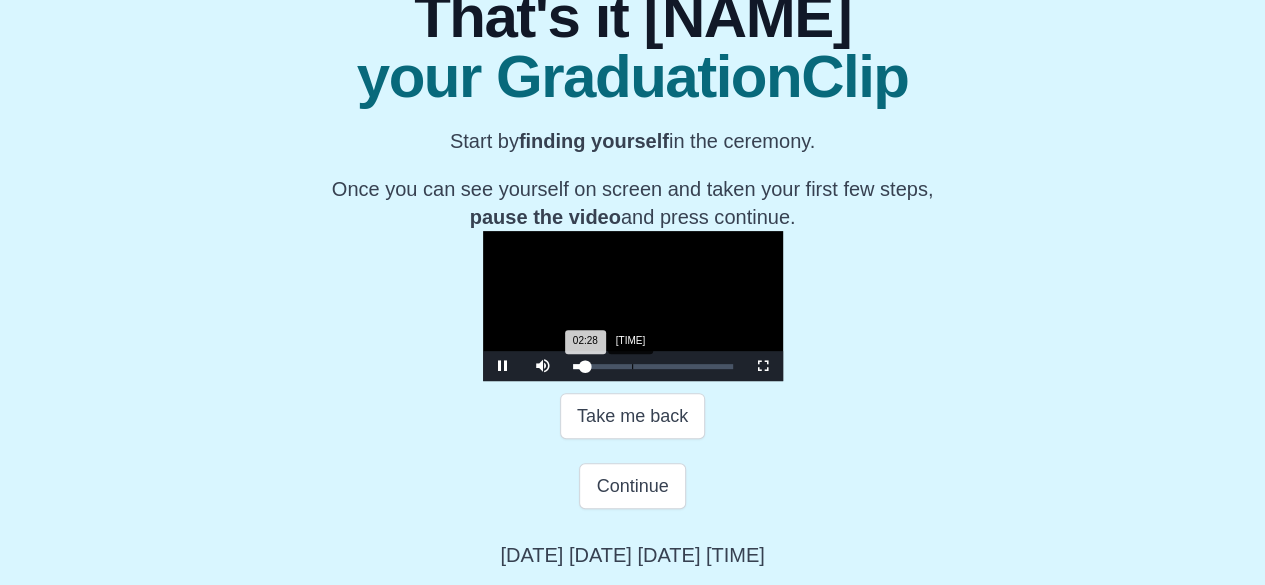 click on "[TIME]" at bounding box center (632, 366) 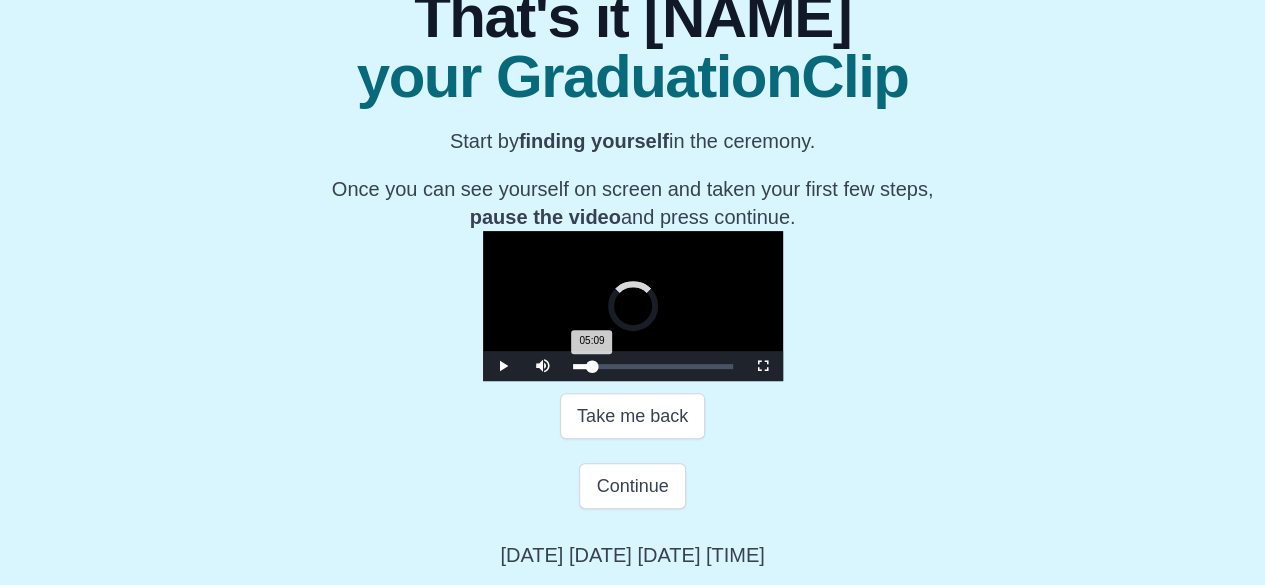 click on "05:09" at bounding box center (655, 366) 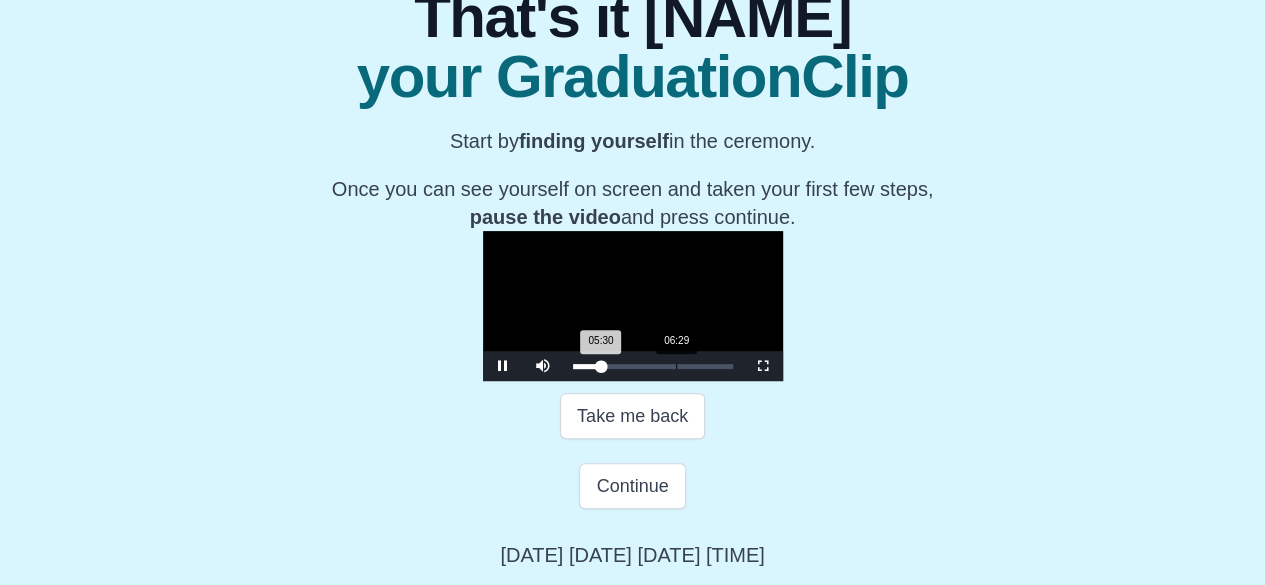 click on "06:29" at bounding box center [676, 366] 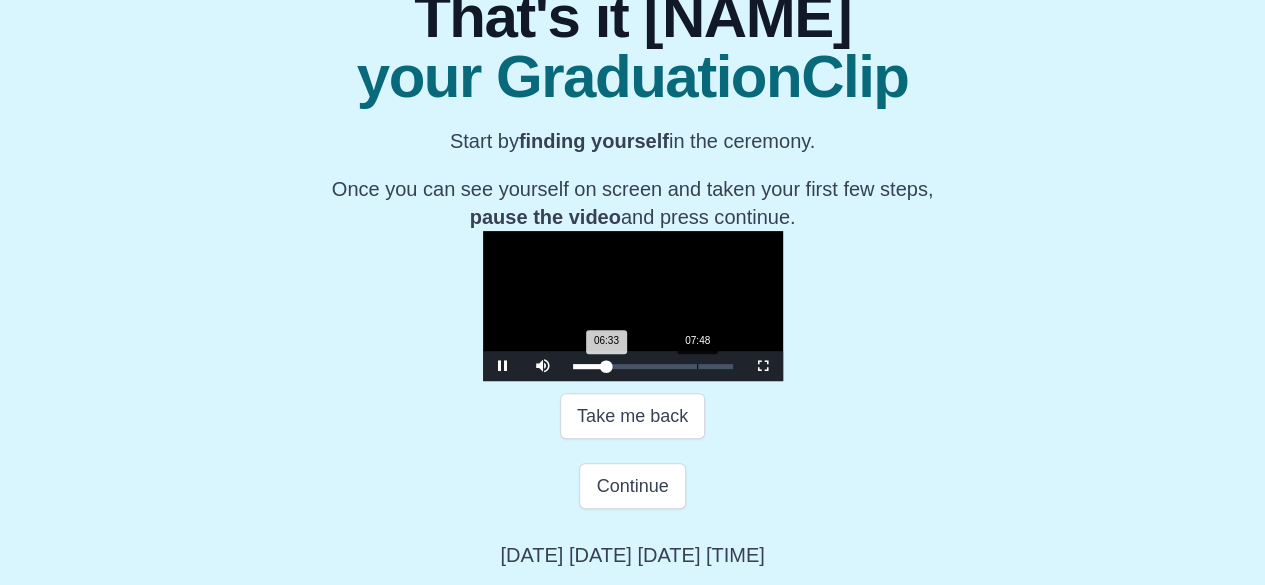click on "07:48" at bounding box center (697, 366) 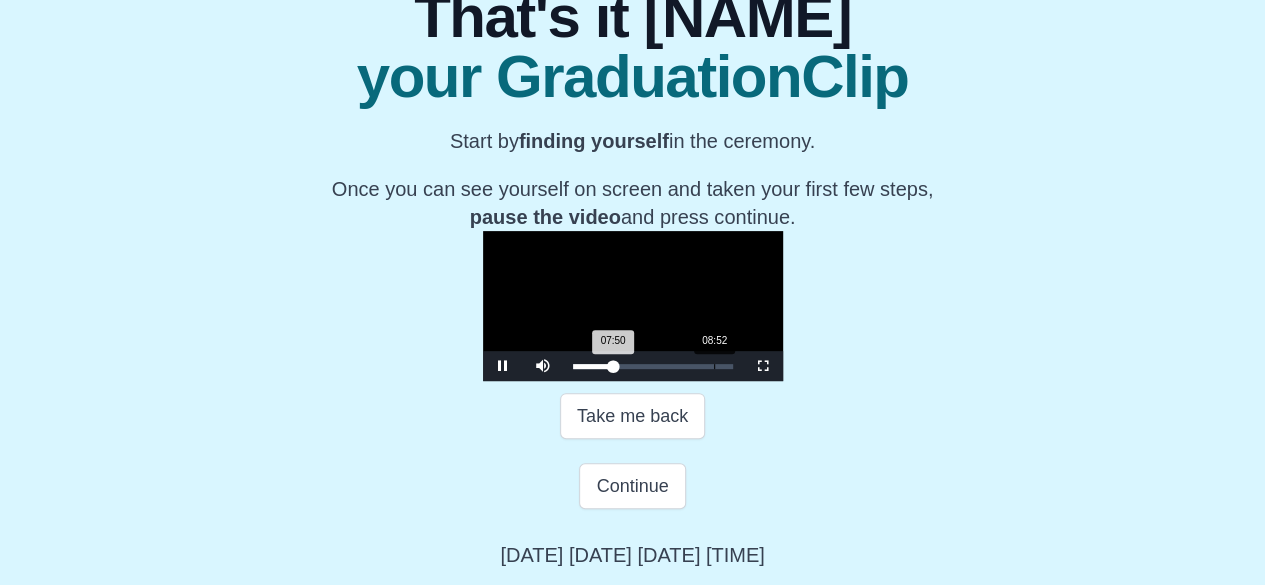 click on "08:52" at bounding box center [714, 366] 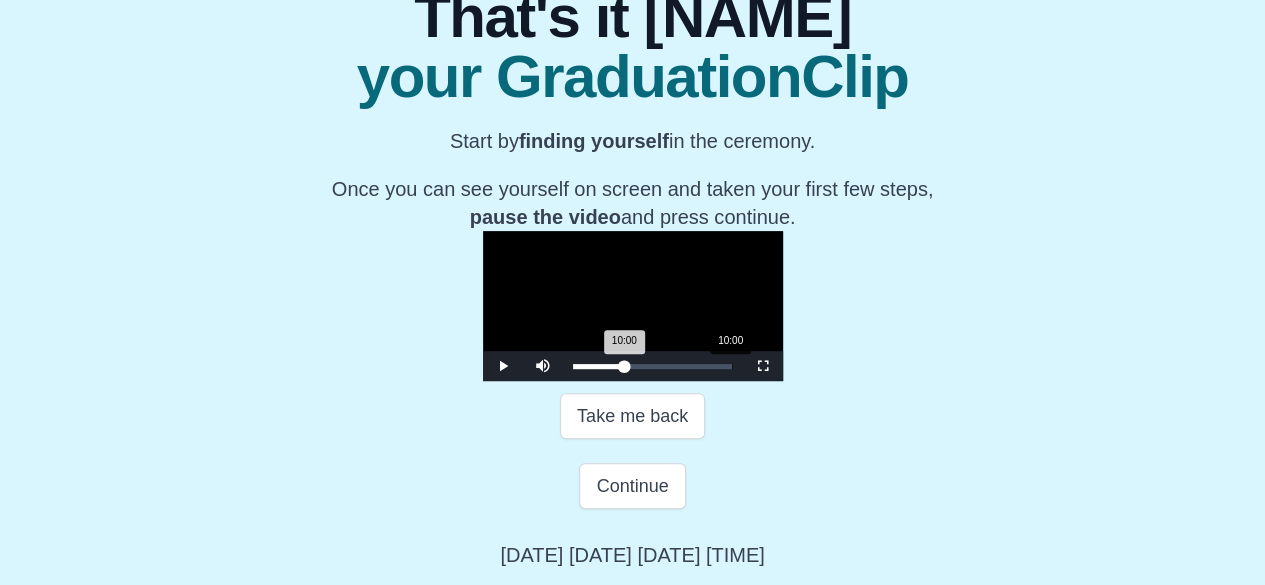 click on "Loaded : 0% [TIME] [TIME] Progress : 0%" at bounding box center [653, 366] 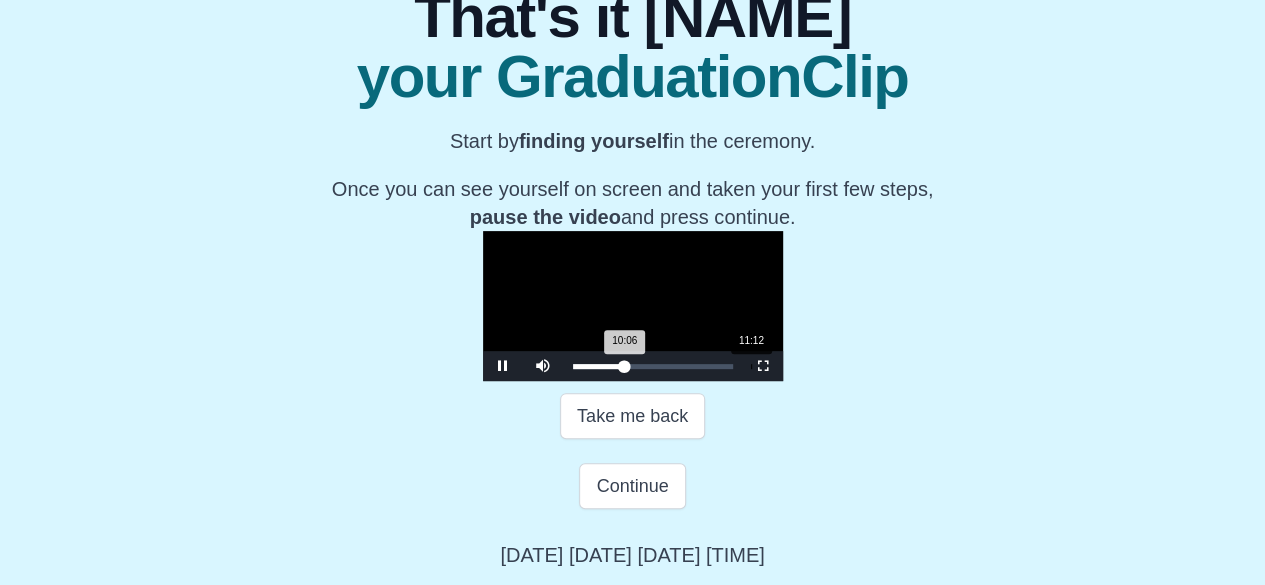 click on "11:12" at bounding box center (751, 366) 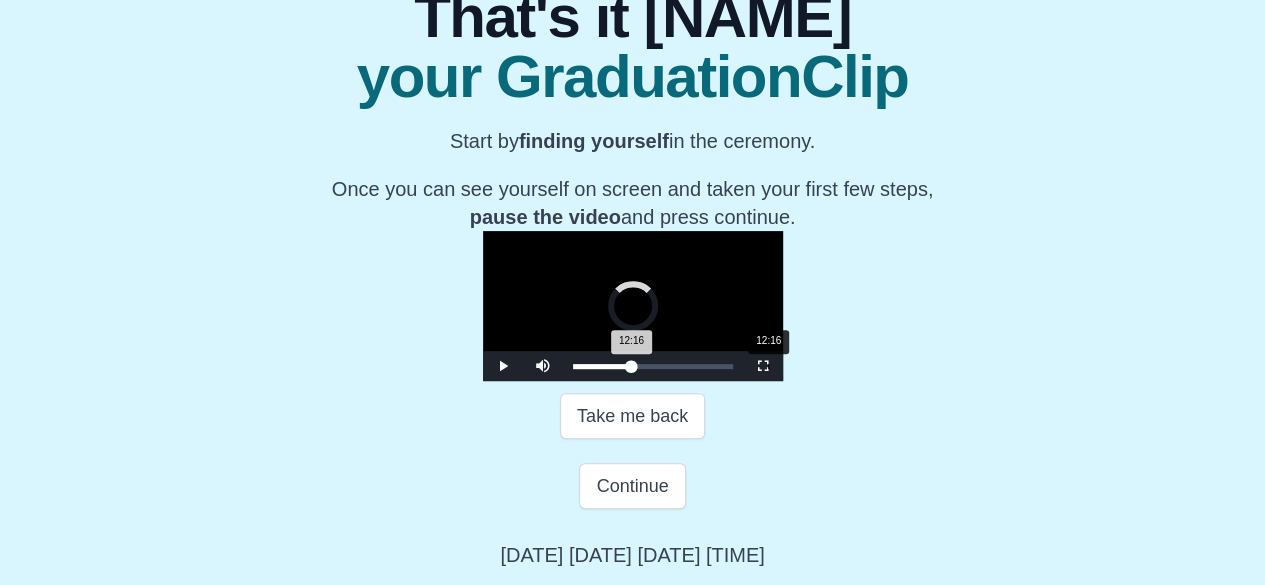 click on "12:16" at bounding box center [768, 366] 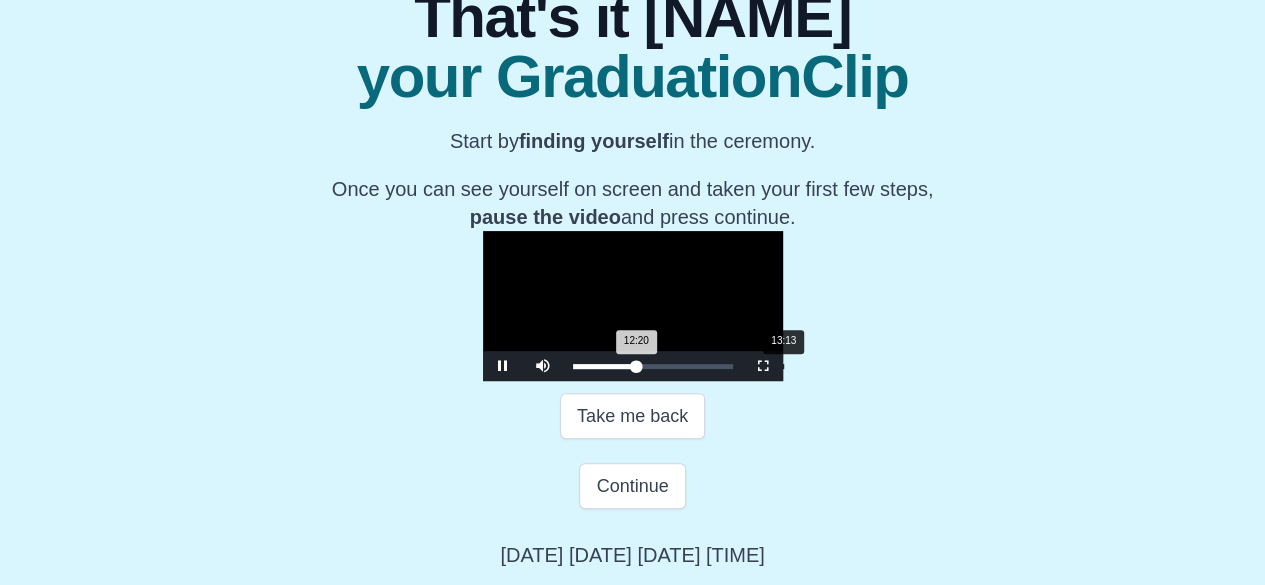 click on "Loaded : 0% [TIME] [TIME] Progress : 0%" at bounding box center [653, 366] 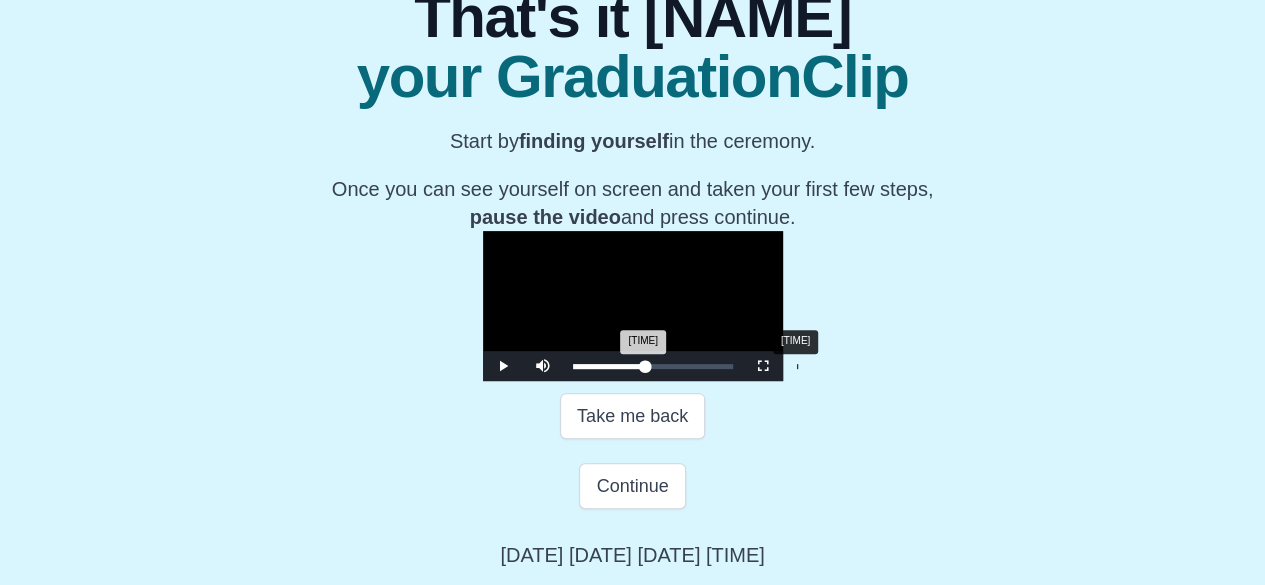 click on "Loaded : 0% [TIME] [TIME] Progress : 0%" at bounding box center (653, 366) 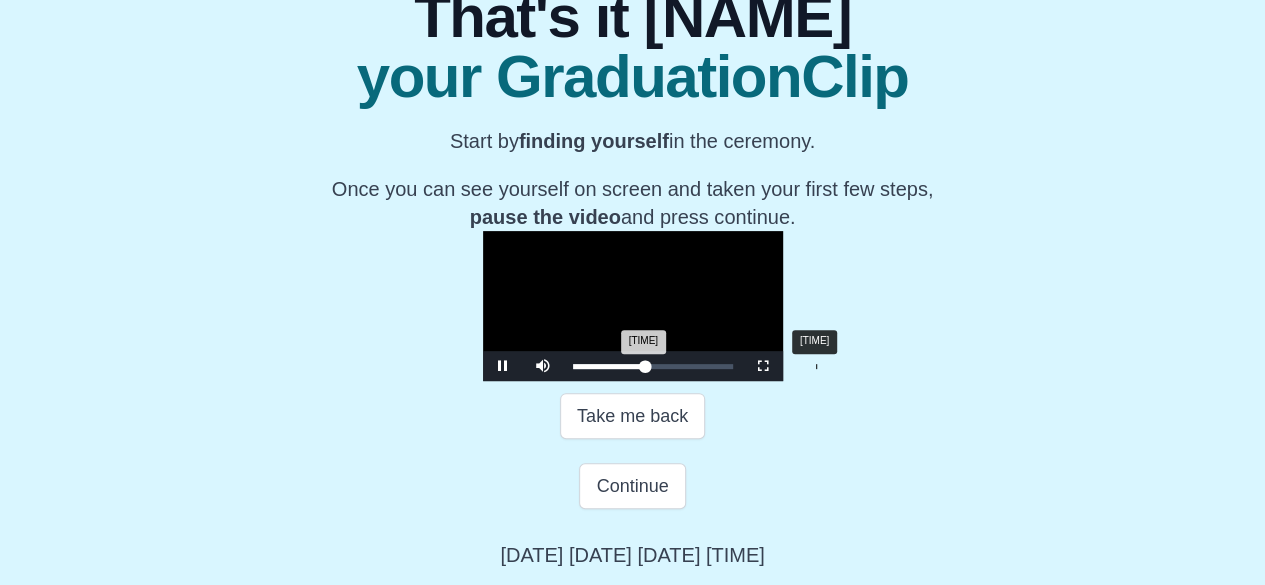 click on "Loaded : 0% [TIME] [TIME] Progress : 0%" at bounding box center (653, 366) 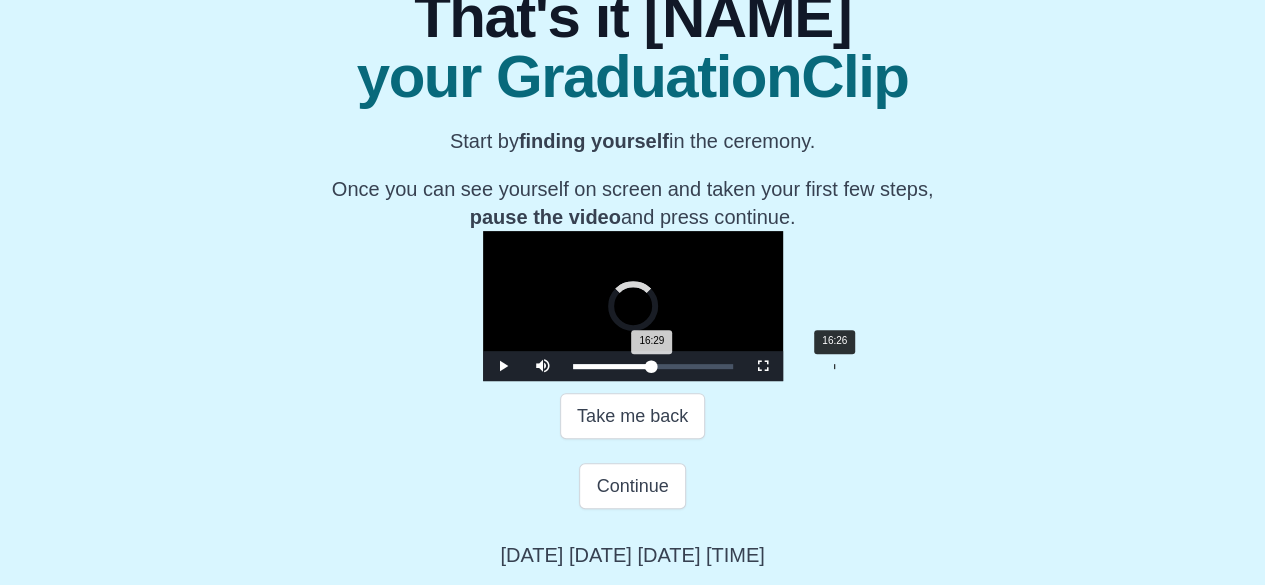 click on "Loaded : 0% [TIME] [TIME] Progress : 0%" at bounding box center (653, 366) 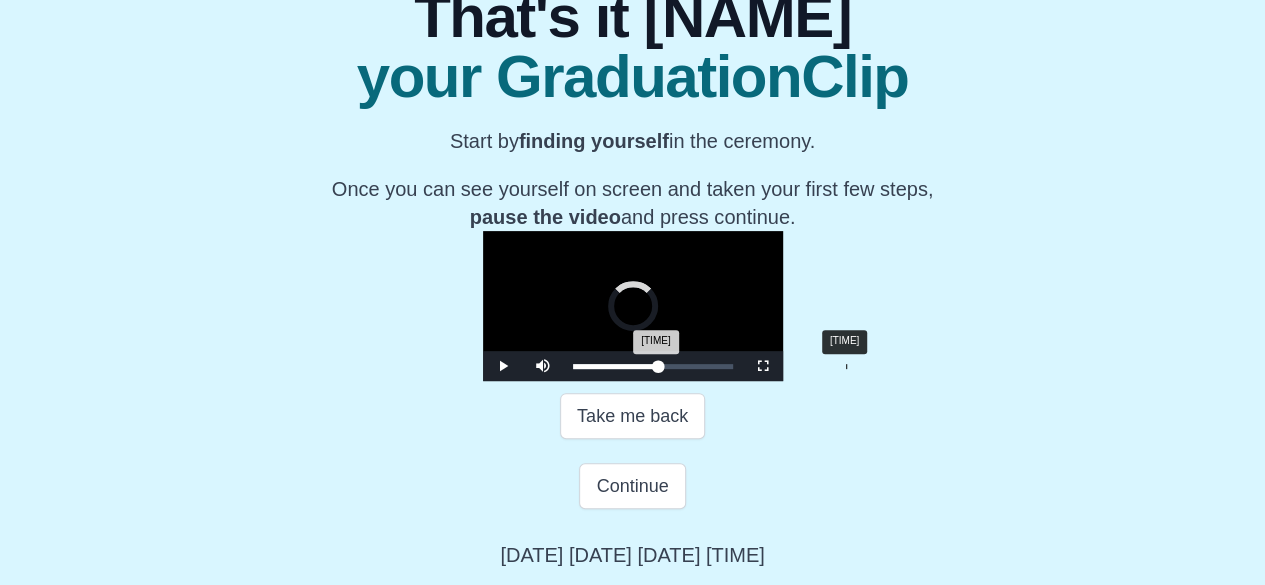 click on "Loaded : 0% [TIME] [TIME] Progress : 0%" at bounding box center [653, 366] 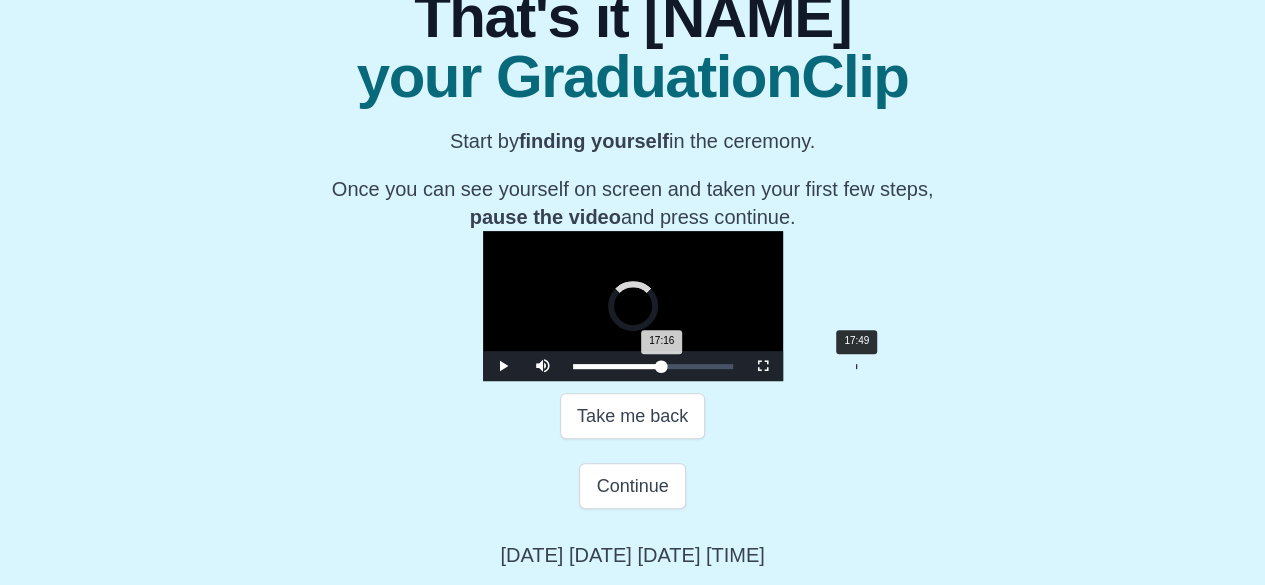 click on "Loaded : 0% [TIME] [TIME] Progress : 0%" at bounding box center [653, 366] 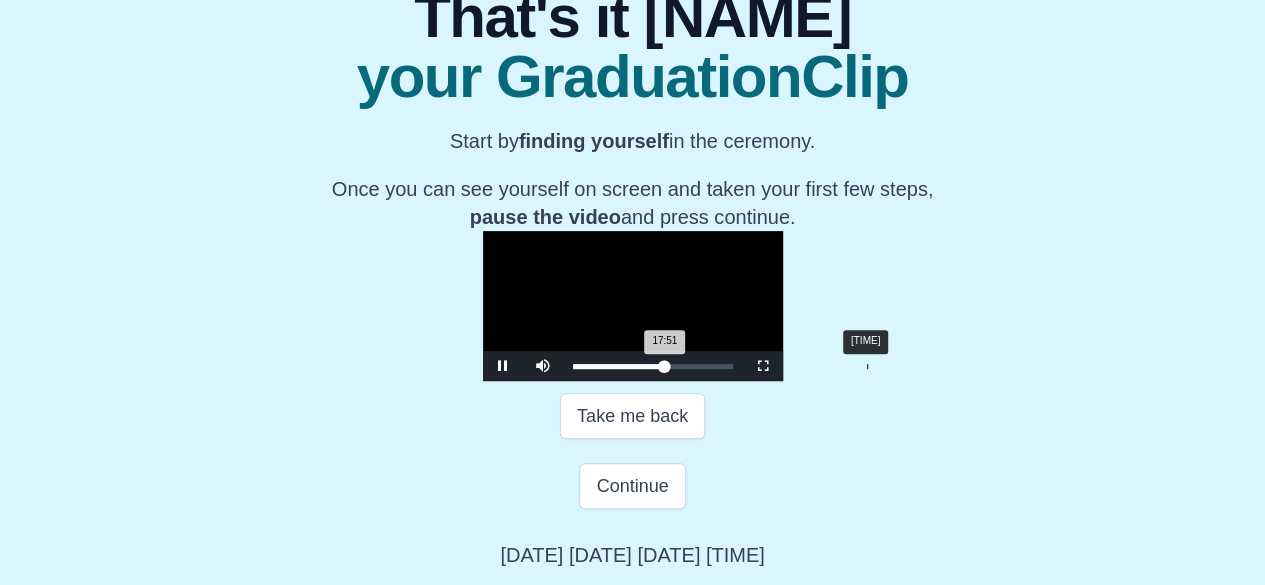 click on "Loaded : 0% [TIME] [TIME] Progress : 0%" at bounding box center (653, 366) 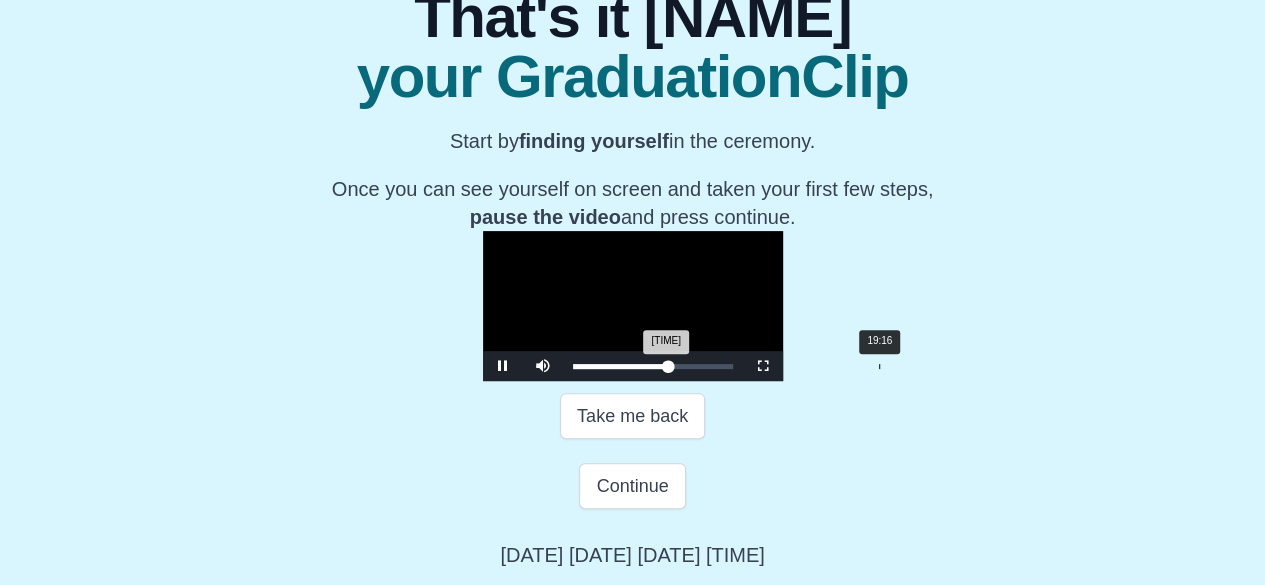click on "Loaded : 0% [TIME] [TIME] Progress : 0%" at bounding box center [653, 366] 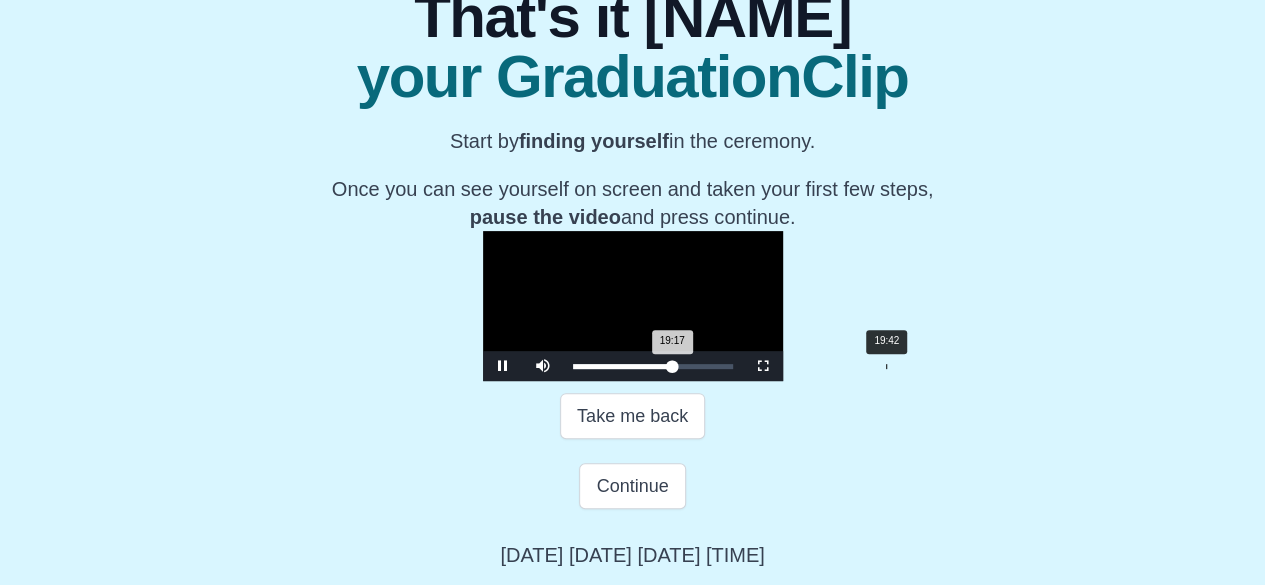 click at bounding box center (673, 366) 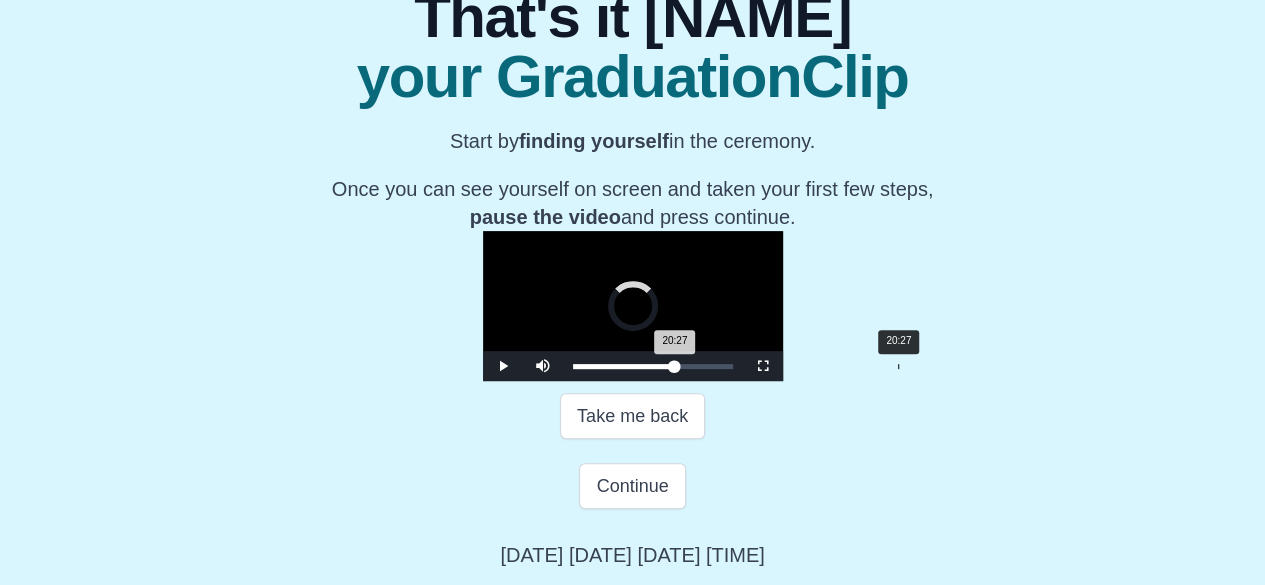 click on "20:27" at bounding box center (898, 366) 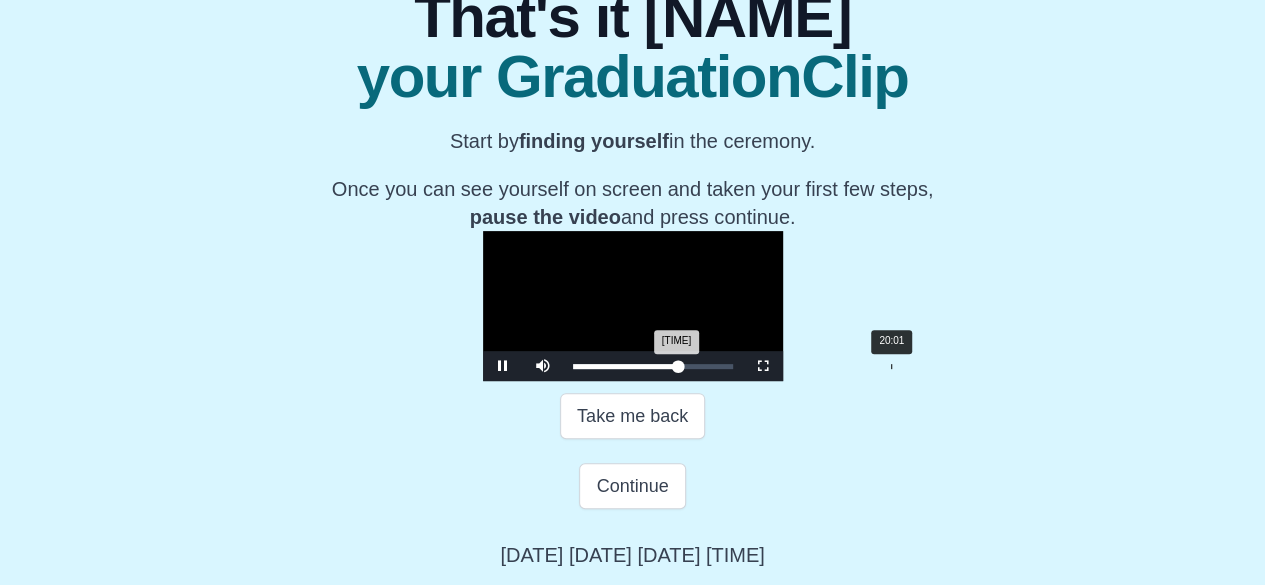 click on "[TIME] Progress : 0%" at bounding box center (626, 366) 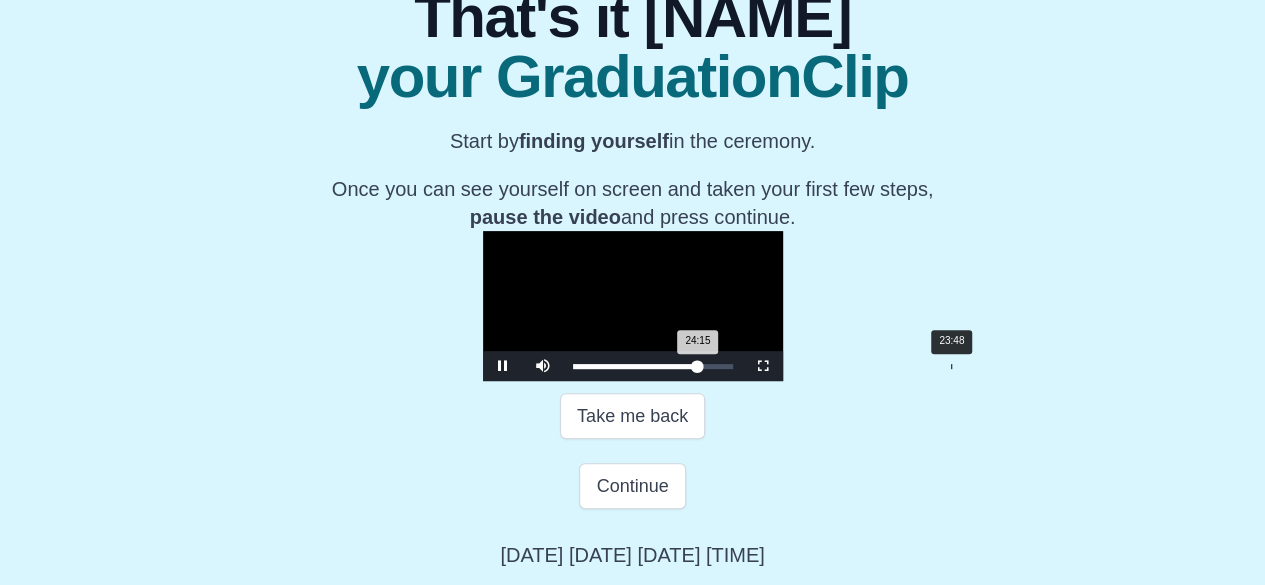 click on "[TIME] Progress : 0%" at bounding box center [635, 366] 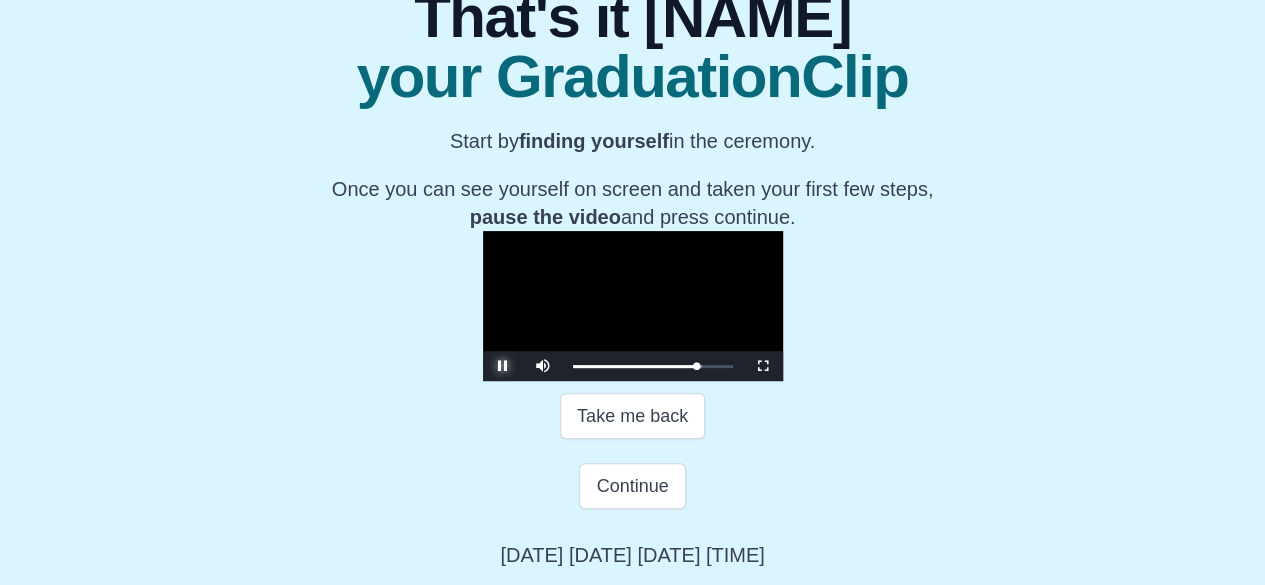 click at bounding box center [503, 366] 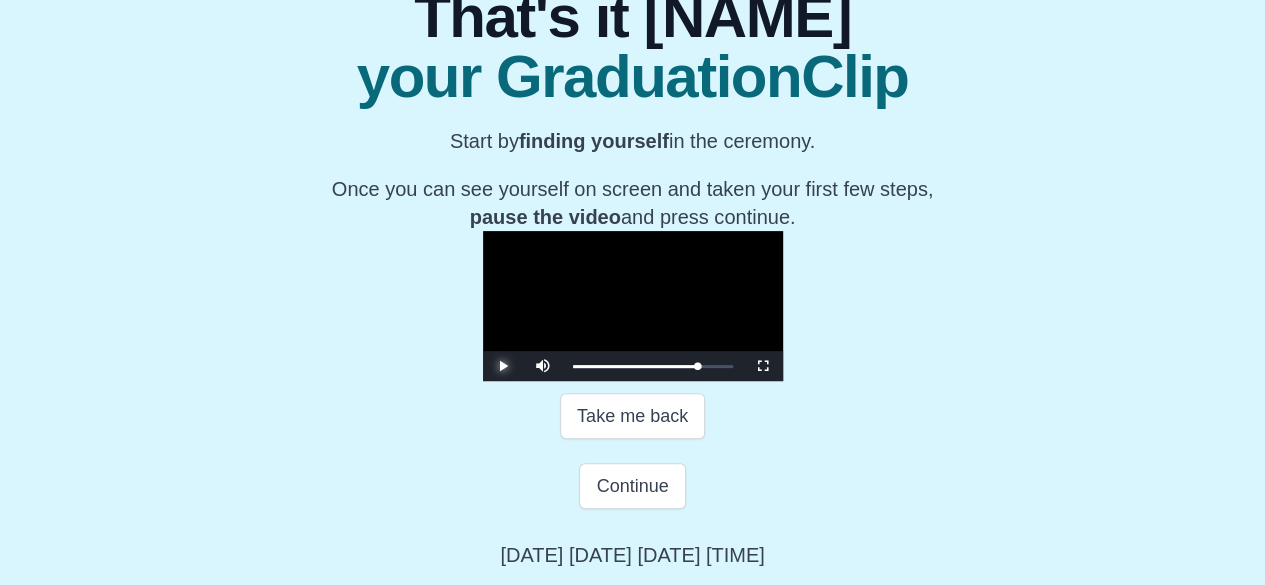 click at bounding box center [503, 366] 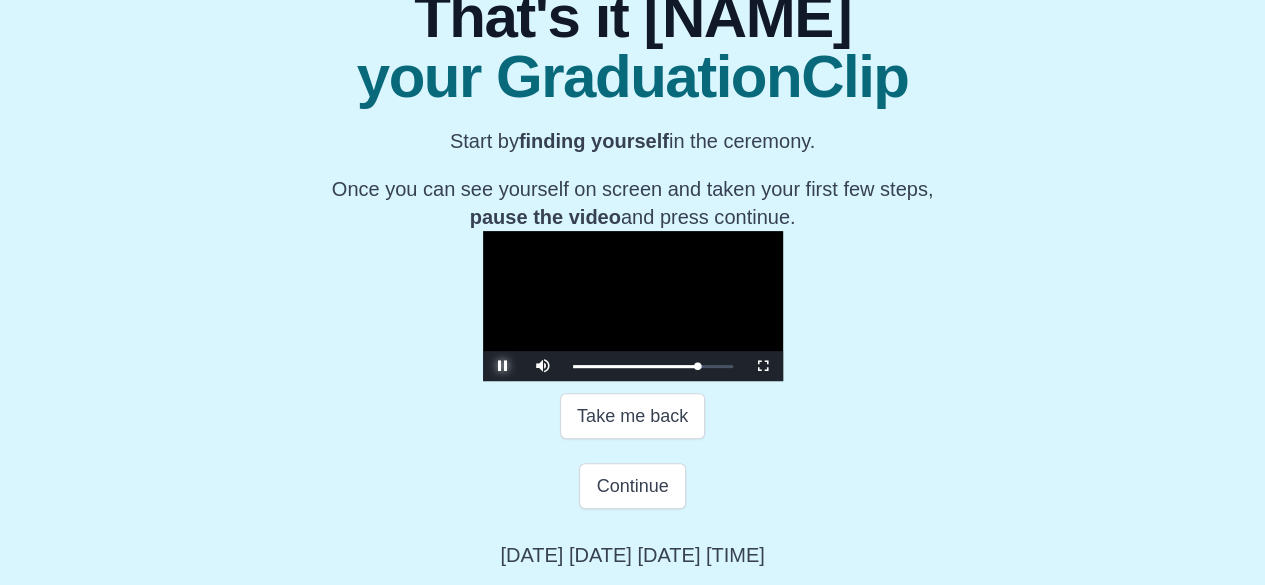 click at bounding box center [503, 366] 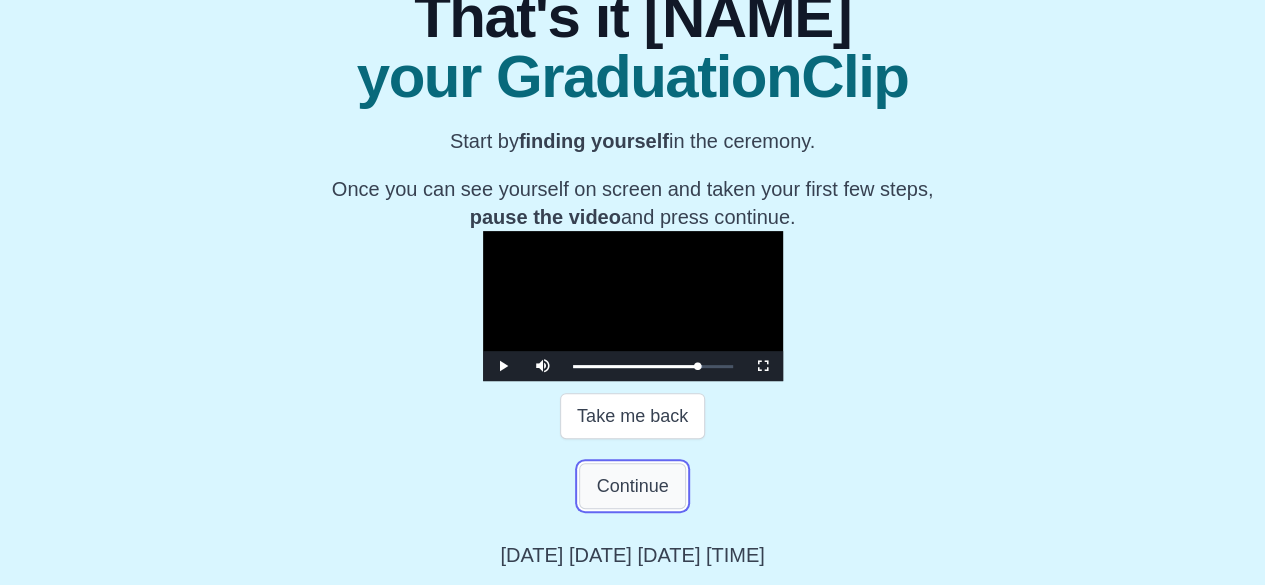 click on "Continue" at bounding box center (632, 486) 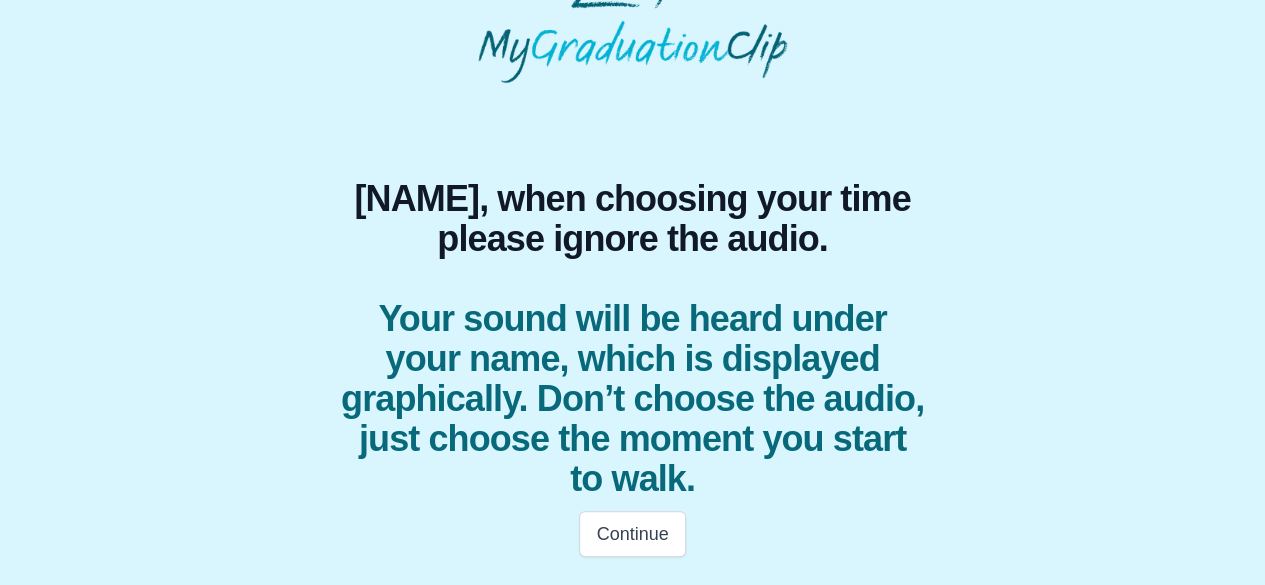 scroll, scrollTop: 66, scrollLeft: 0, axis: vertical 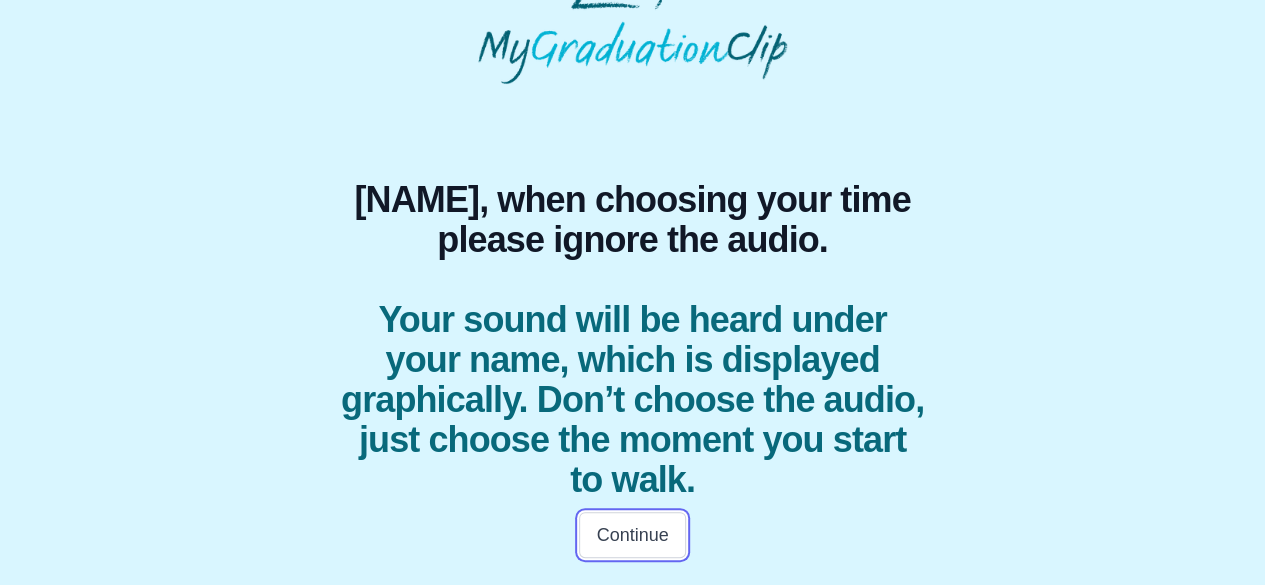 click on "Continue" at bounding box center [632, 535] 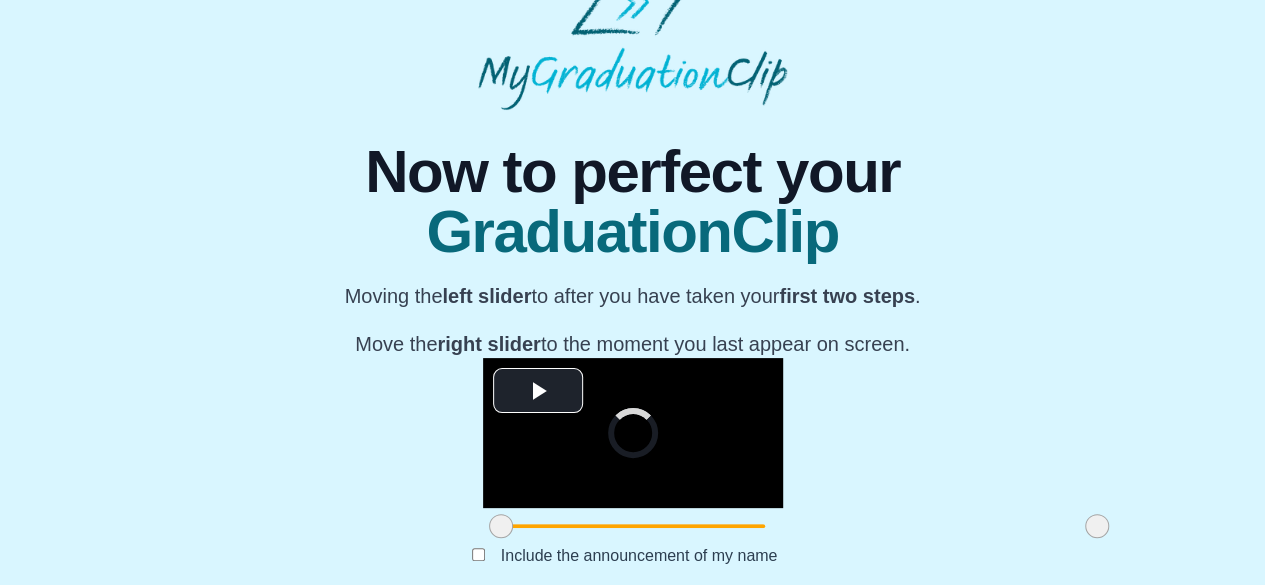scroll, scrollTop: 66, scrollLeft: 0, axis: vertical 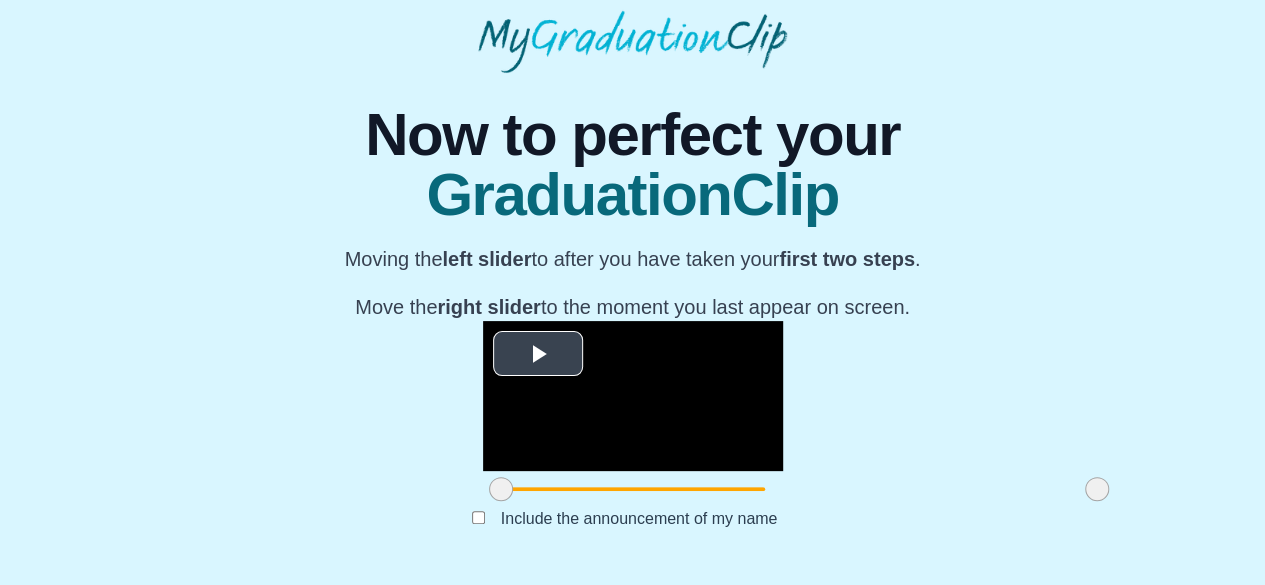 click at bounding box center (538, 354) 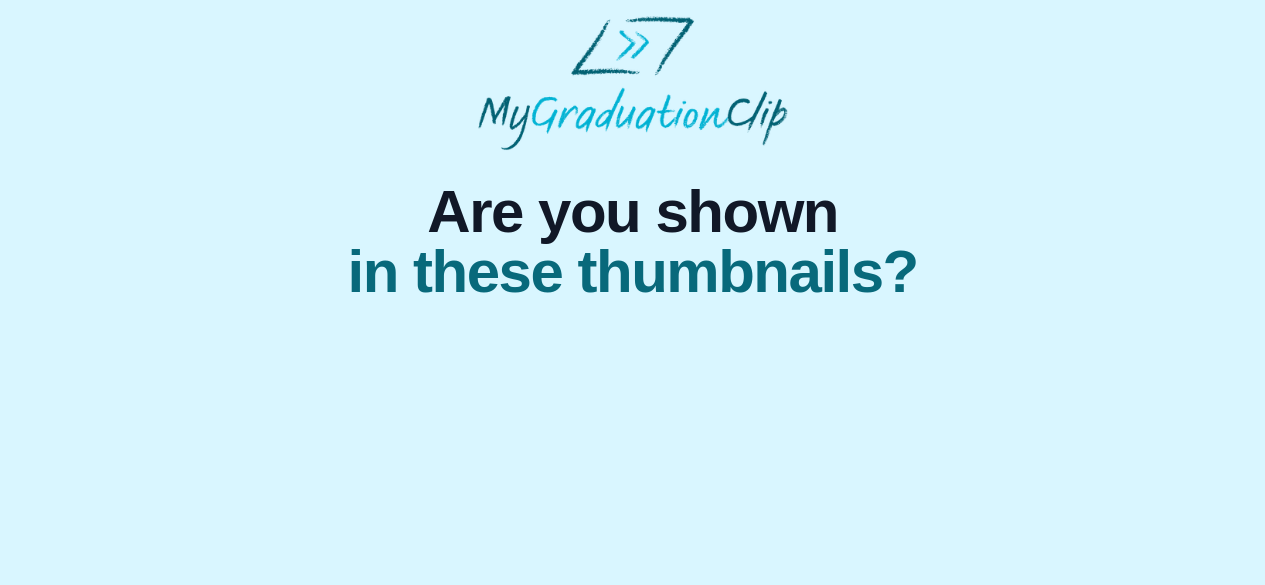 scroll, scrollTop: 0, scrollLeft: 0, axis: both 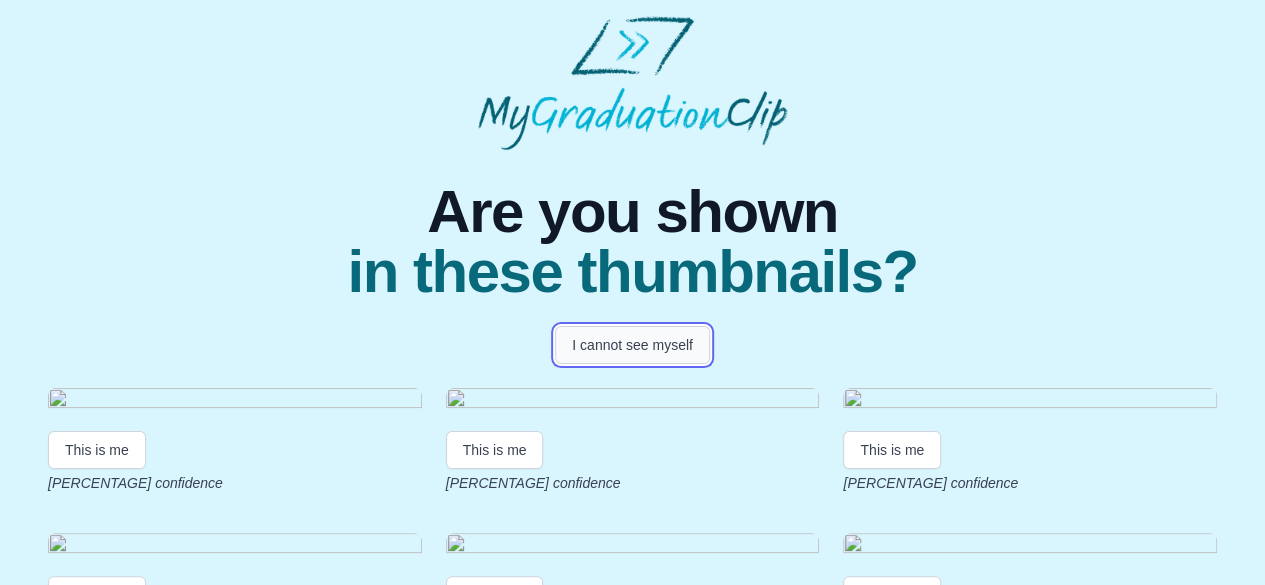 click on "I cannot see myself" at bounding box center (632, 345) 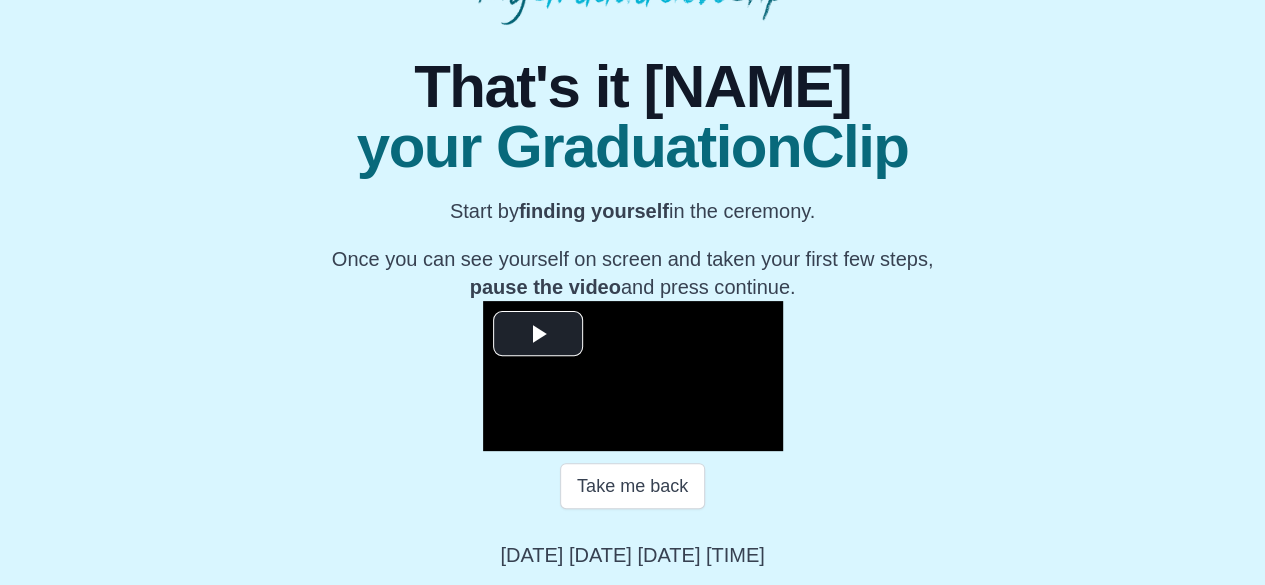 scroll, scrollTop: 296, scrollLeft: 0, axis: vertical 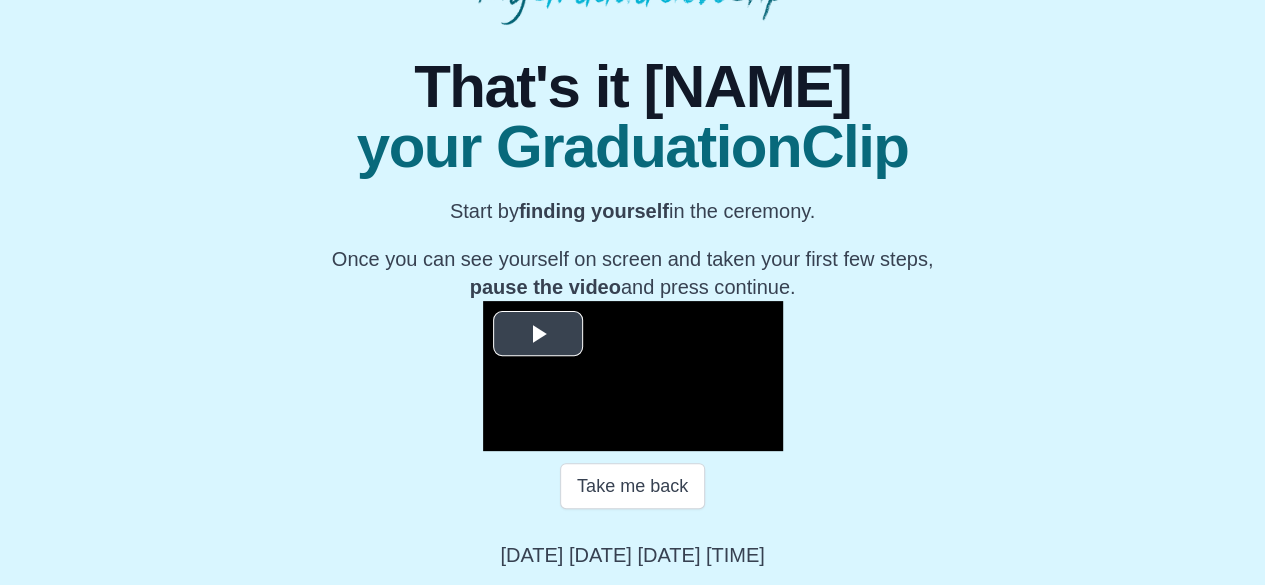 click on "Play Video" at bounding box center (538, 333) 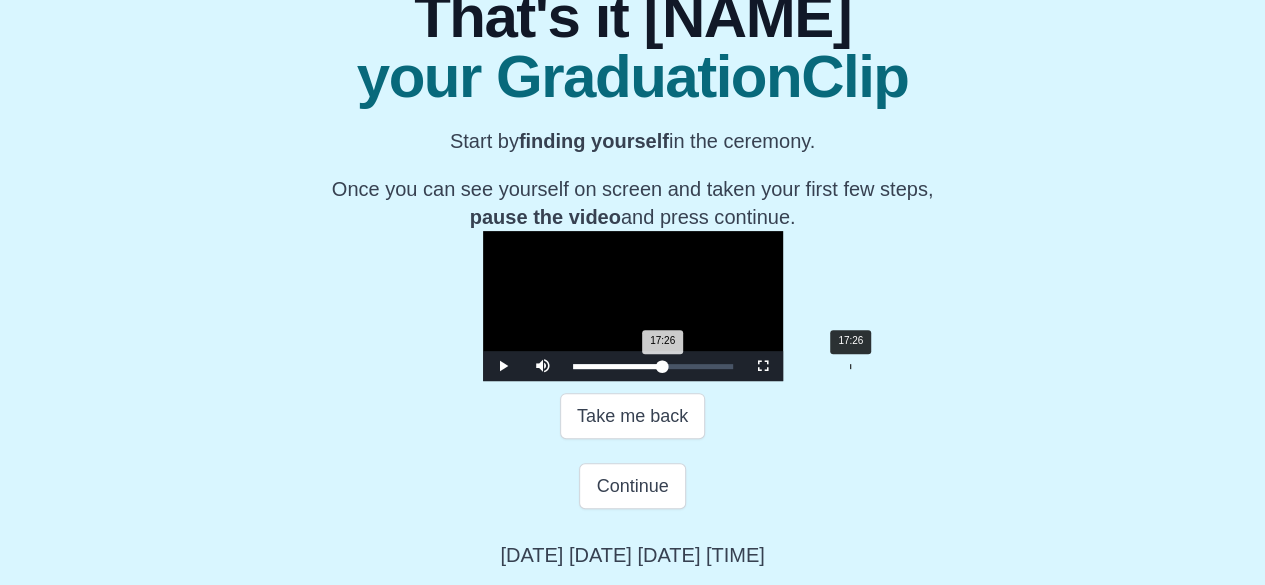 drag, startPoint x: 404, startPoint y: 477, endPoint x: 683, endPoint y: 484, distance: 279.0878 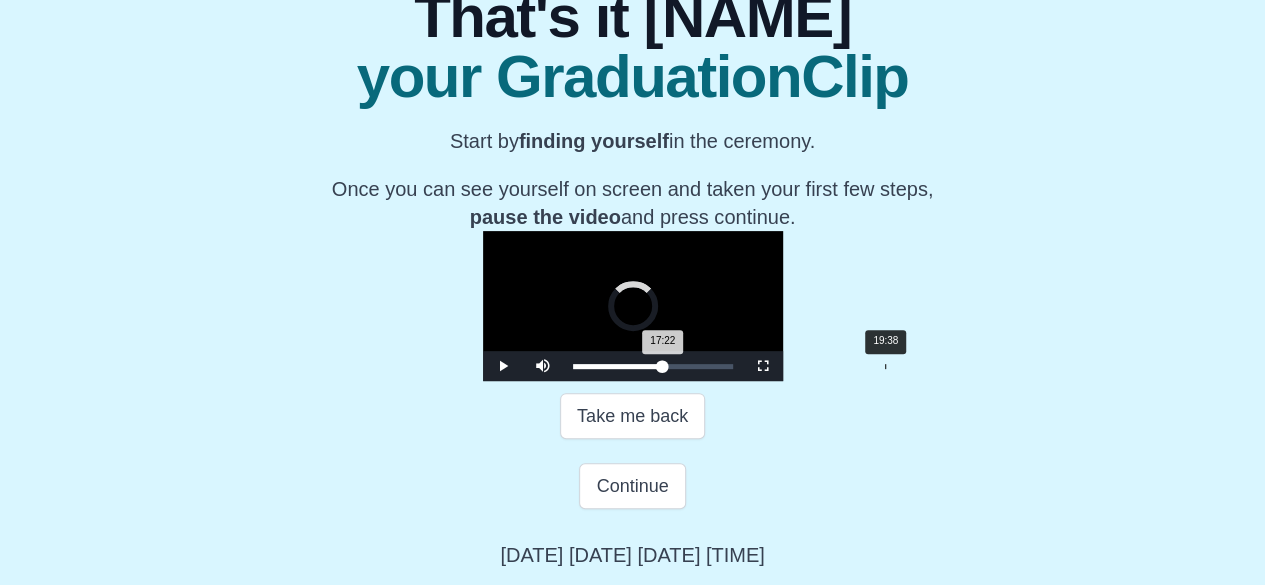 drag, startPoint x: 682, startPoint y: 465, endPoint x: 716, endPoint y: 471, distance: 34.525352 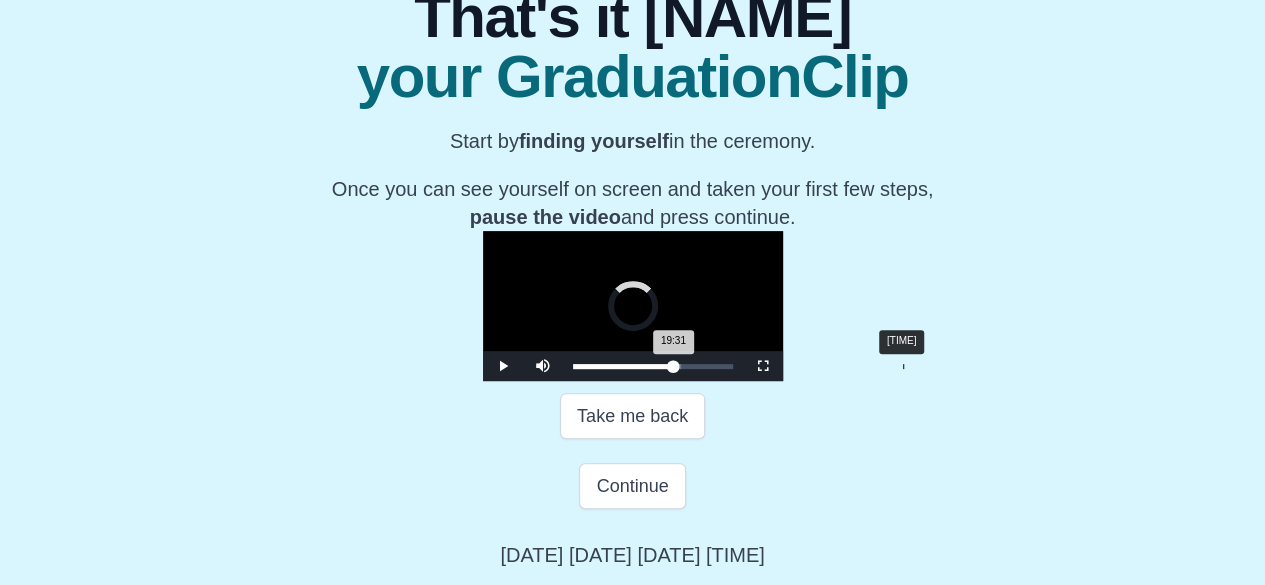 drag, startPoint x: 716, startPoint y: 471, endPoint x: 737, endPoint y: 471, distance: 21 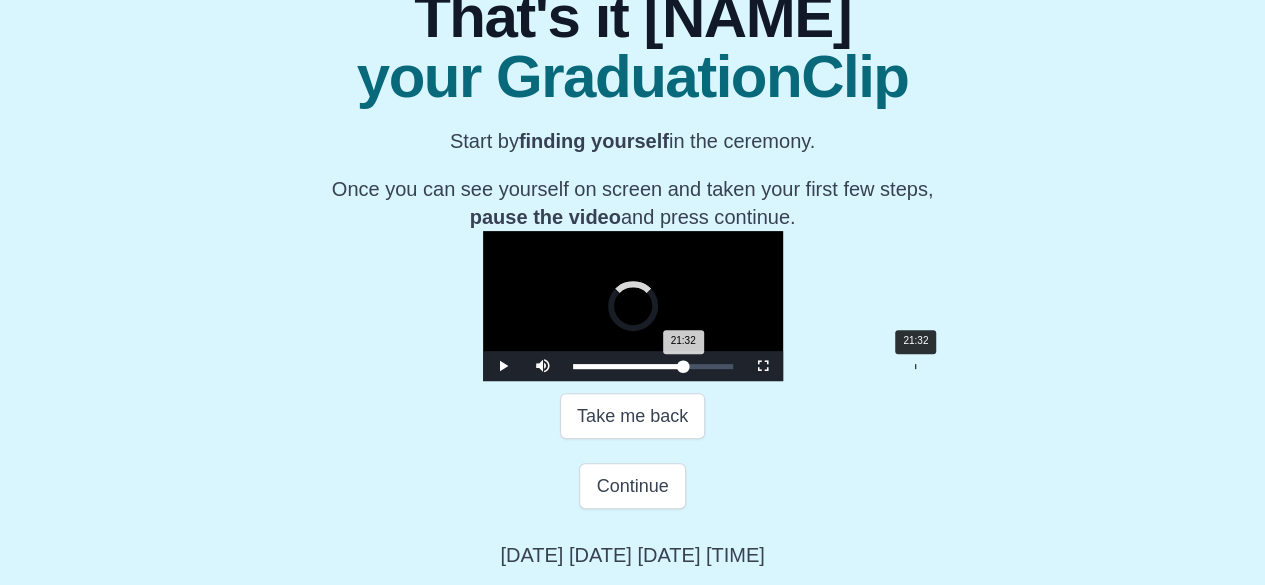 drag, startPoint x: 737, startPoint y: 471, endPoint x: 748, endPoint y: 470, distance: 11.045361 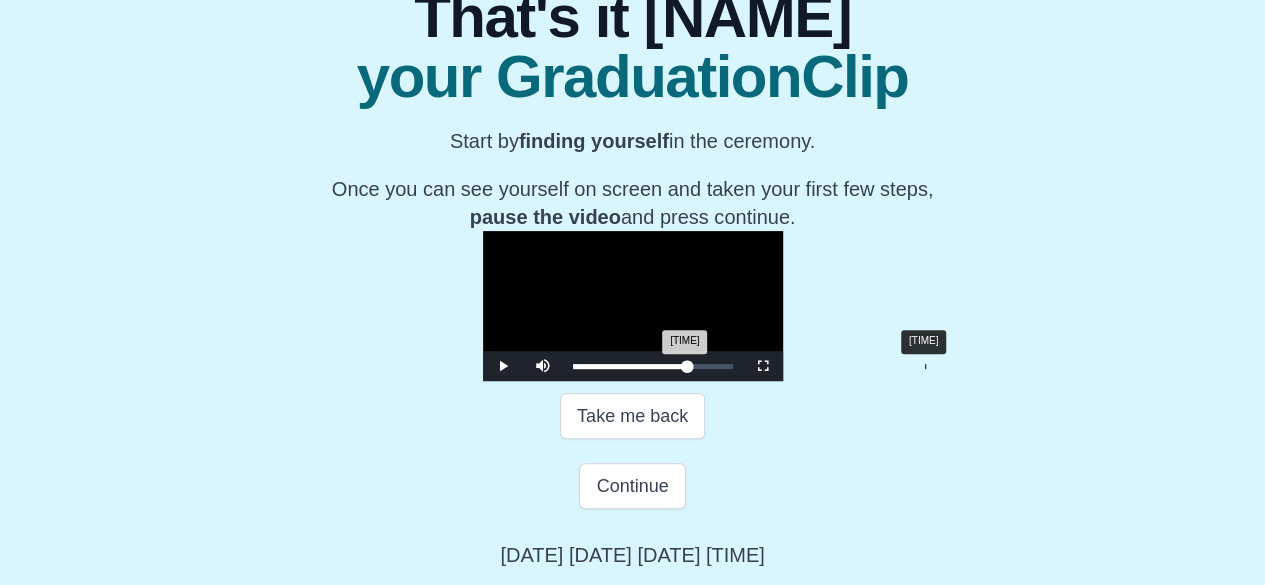 drag, startPoint x: 748, startPoint y: 470, endPoint x: 758, endPoint y: 467, distance: 10.440307 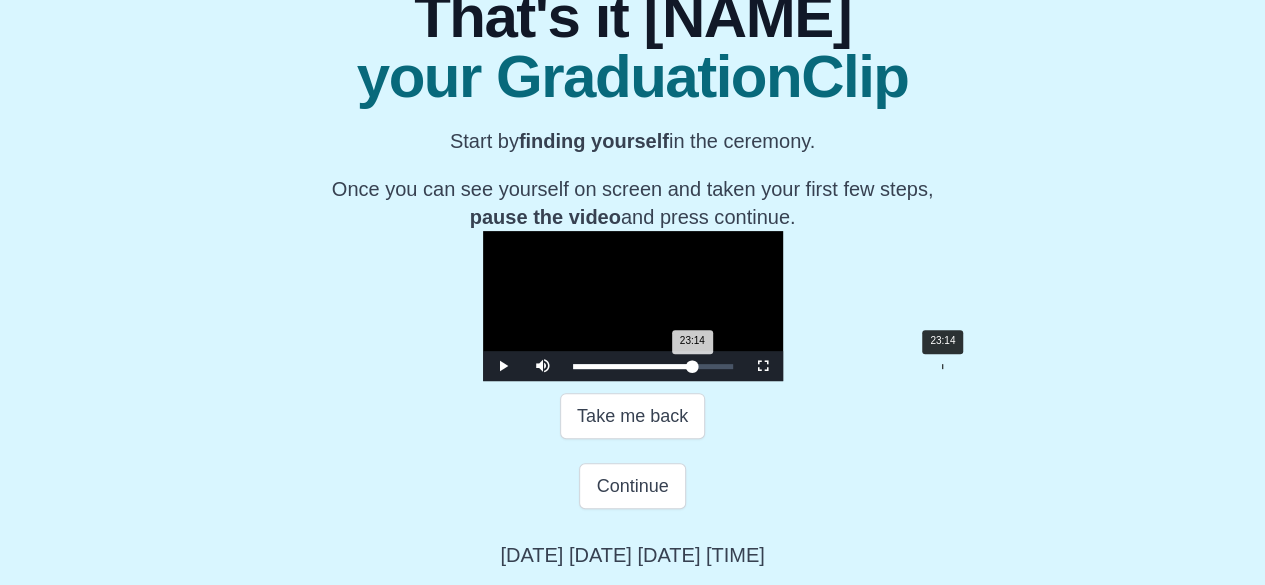 drag, startPoint x: 758, startPoint y: 467, endPoint x: 775, endPoint y: 467, distance: 17 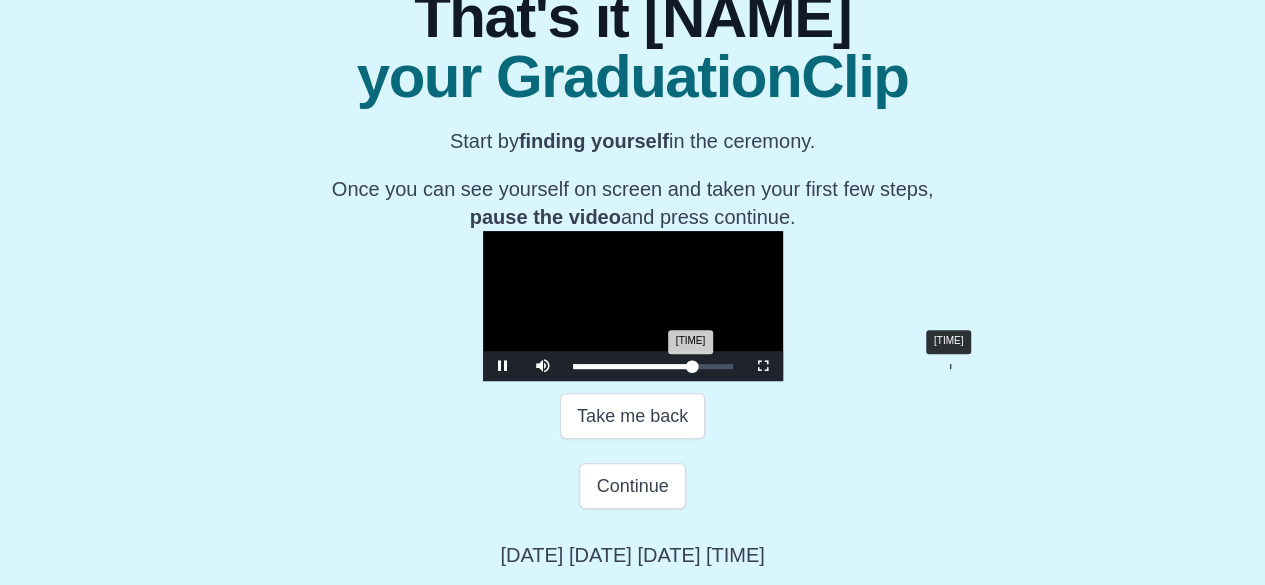 click on "[TIME] Progress : 0%" at bounding box center (633, 366) 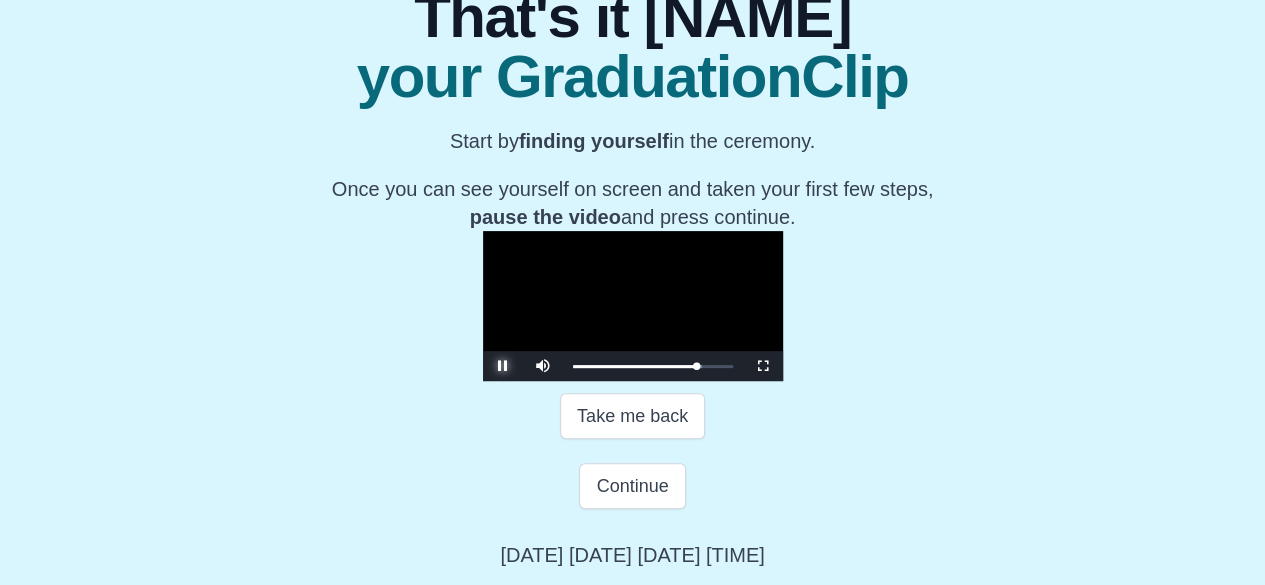 click at bounding box center [503, 366] 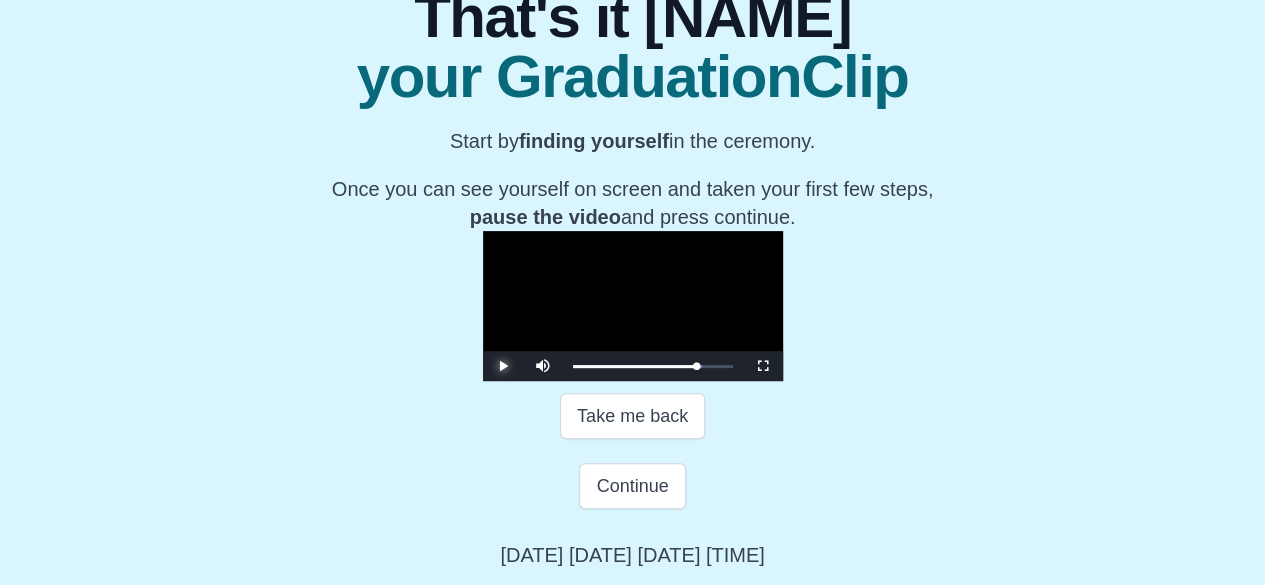 click at bounding box center [503, 366] 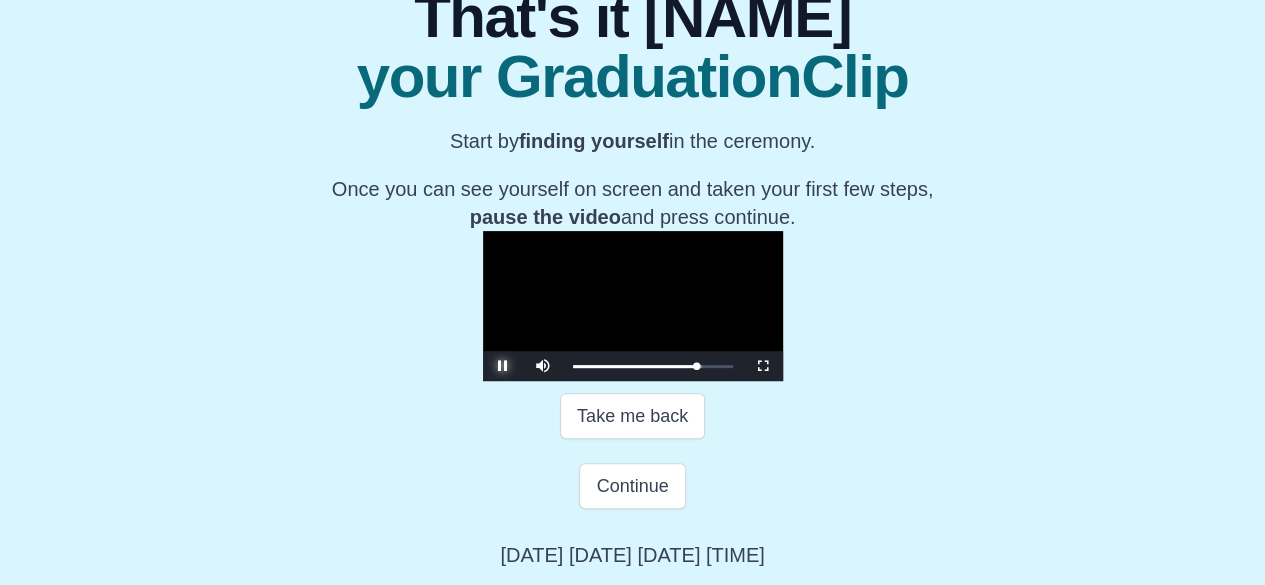 click at bounding box center (503, 366) 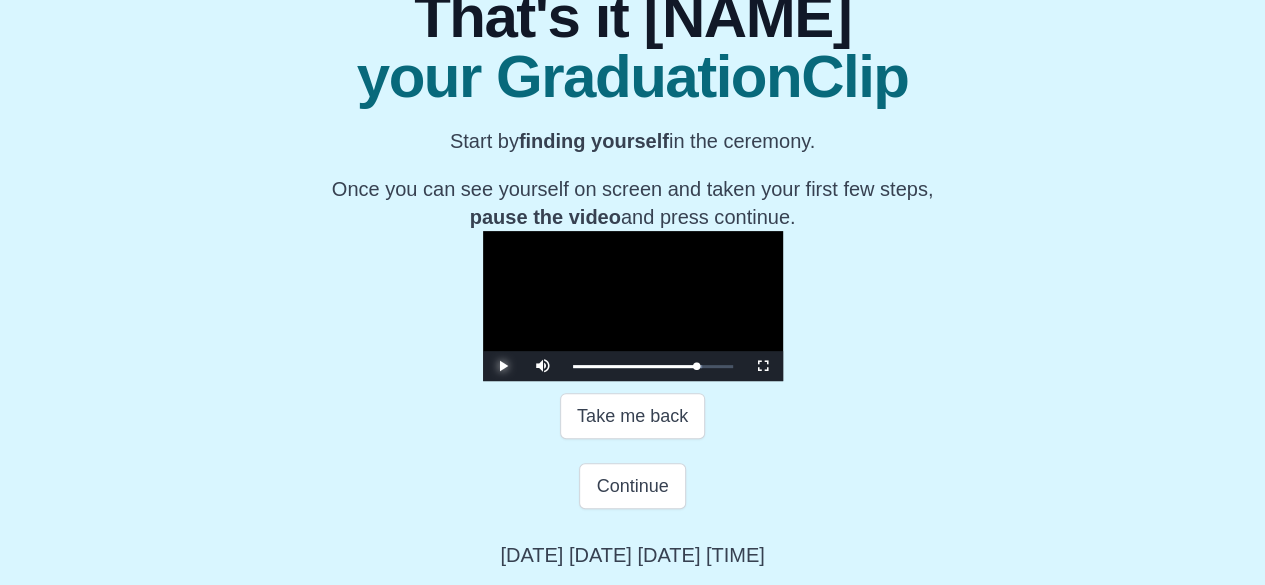 click at bounding box center (503, 366) 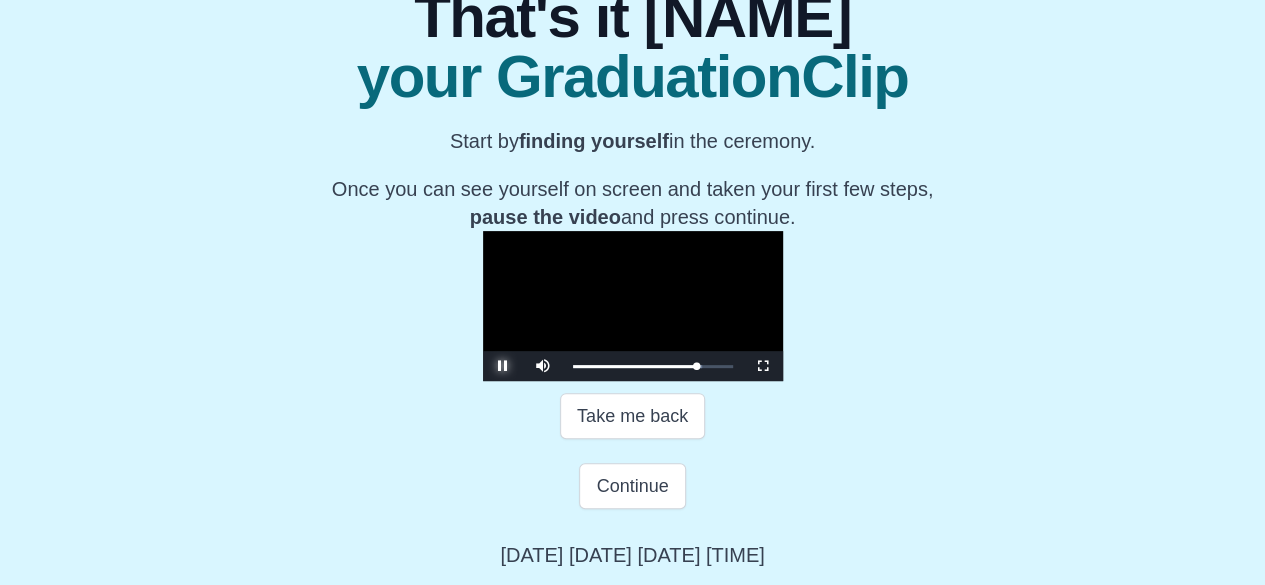 click at bounding box center [503, 366] 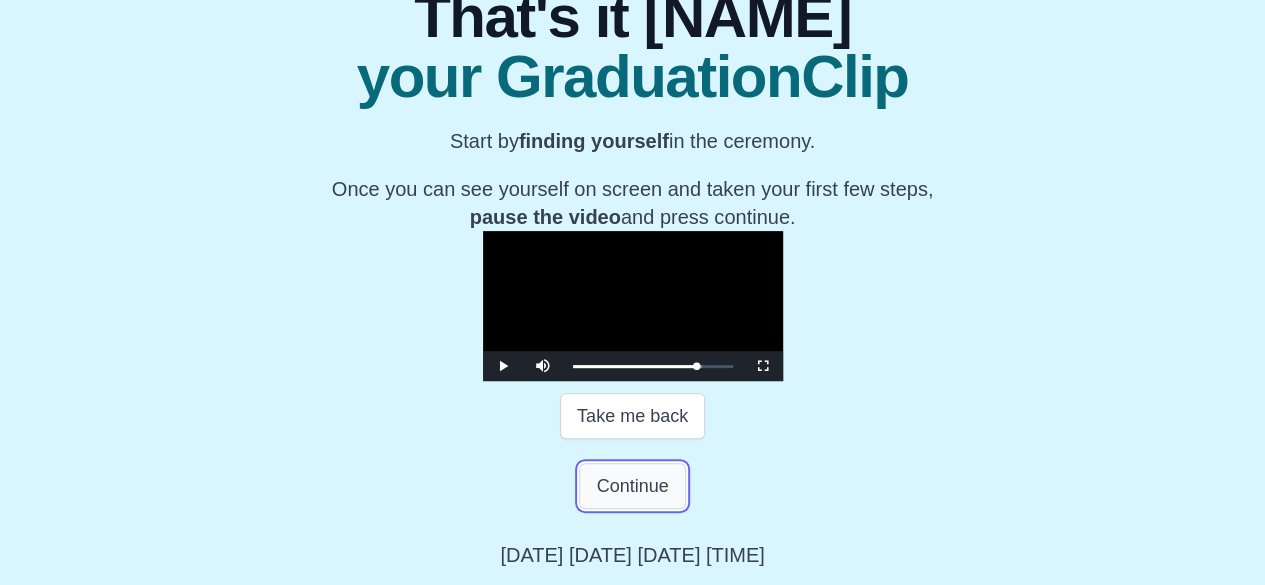 click on "Continue" at bounding box center (632, 486) 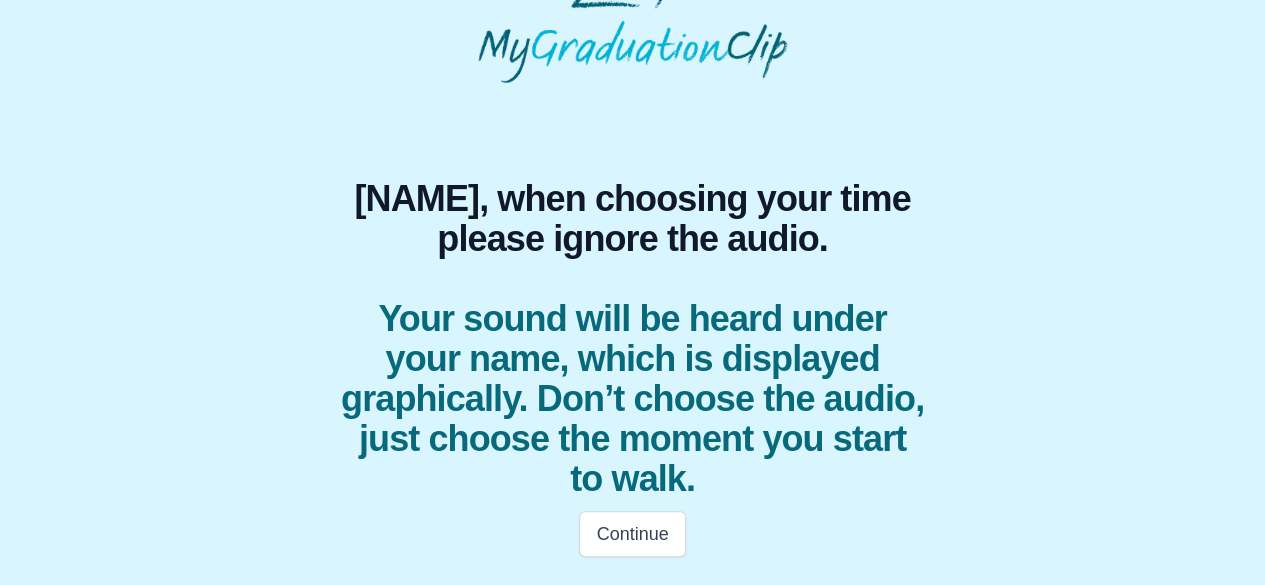 scroll, scrollTop: 66, scrollLeft: 0, axis: vertical 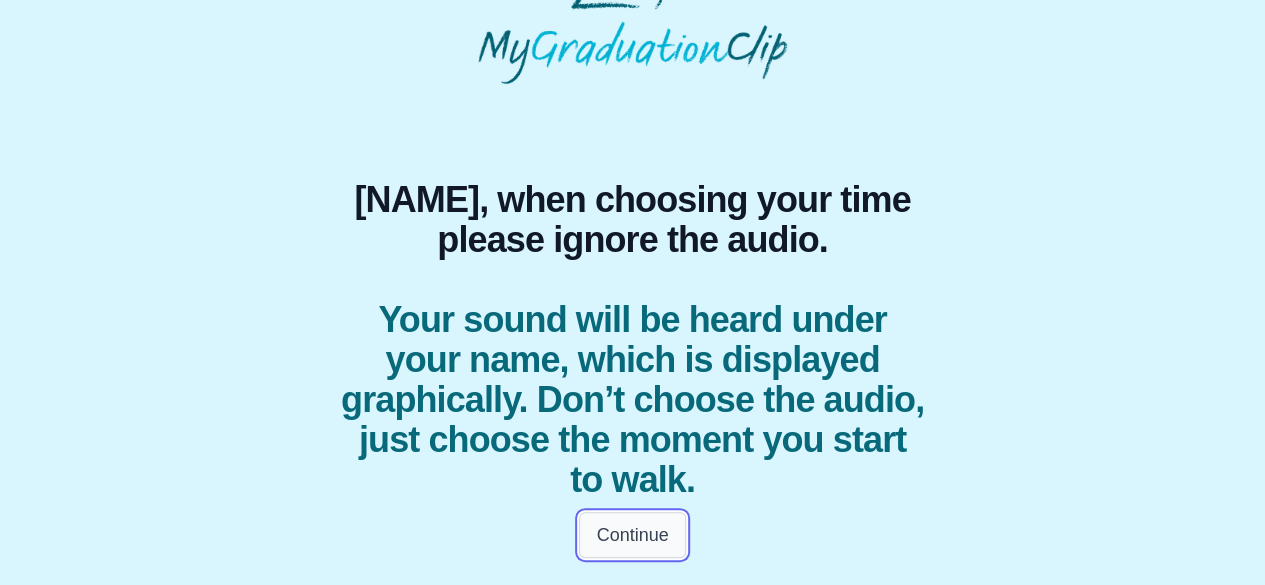click on "Continue" at bounding box center [632, 535] 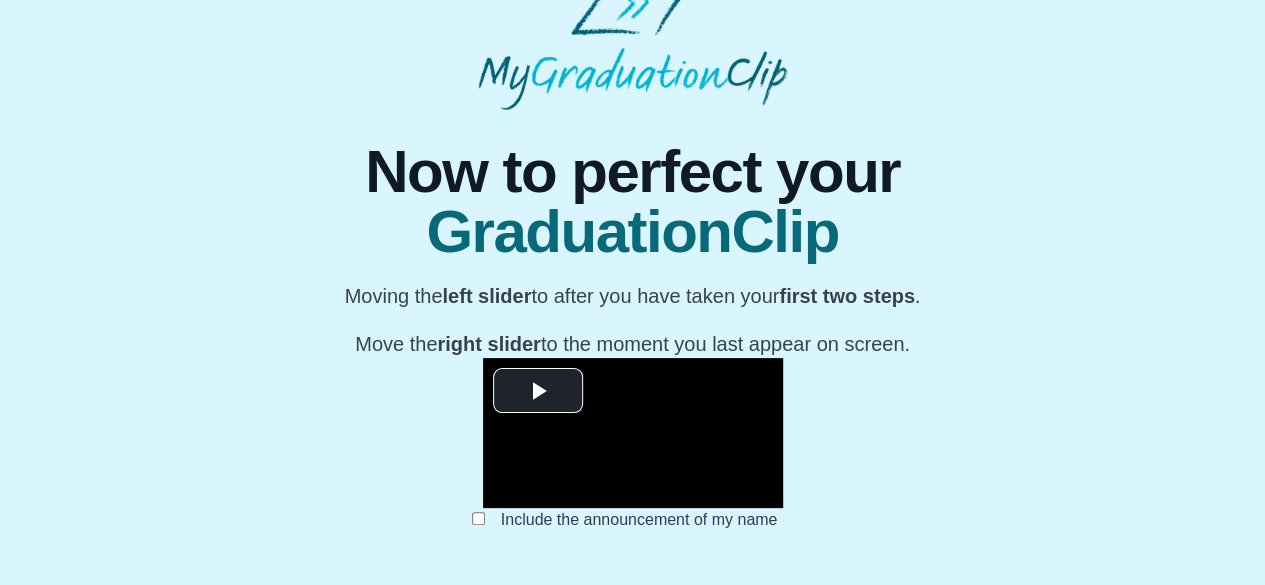 scroll, scrollTop: 66, scrollLeft: 0, axis: vertical 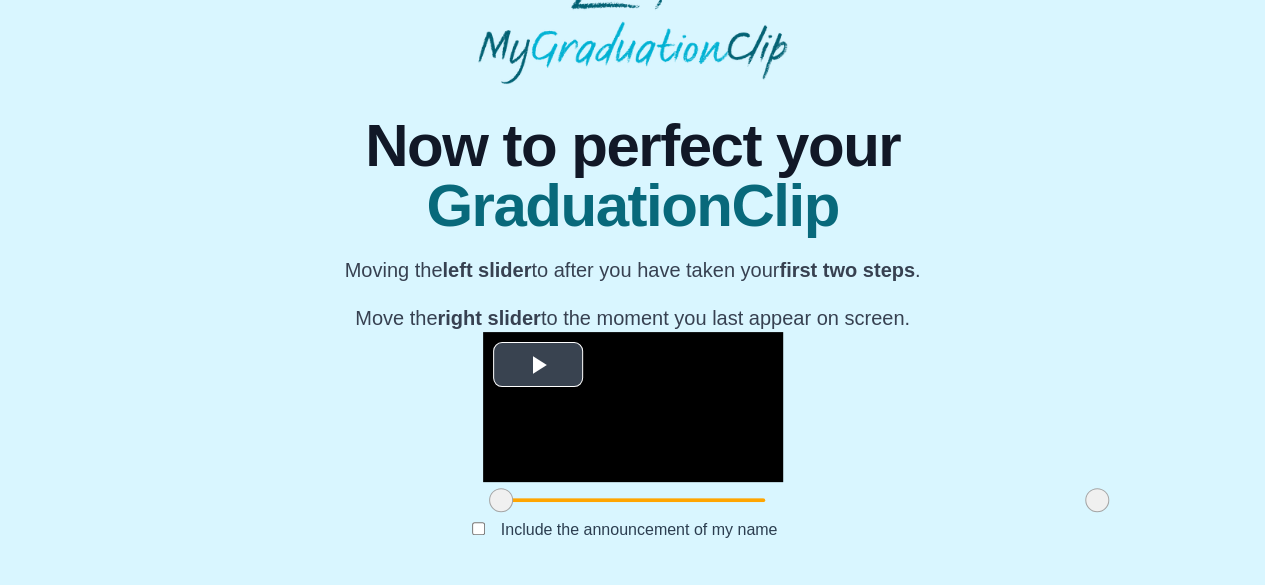 click at bounding box center (538, 365) 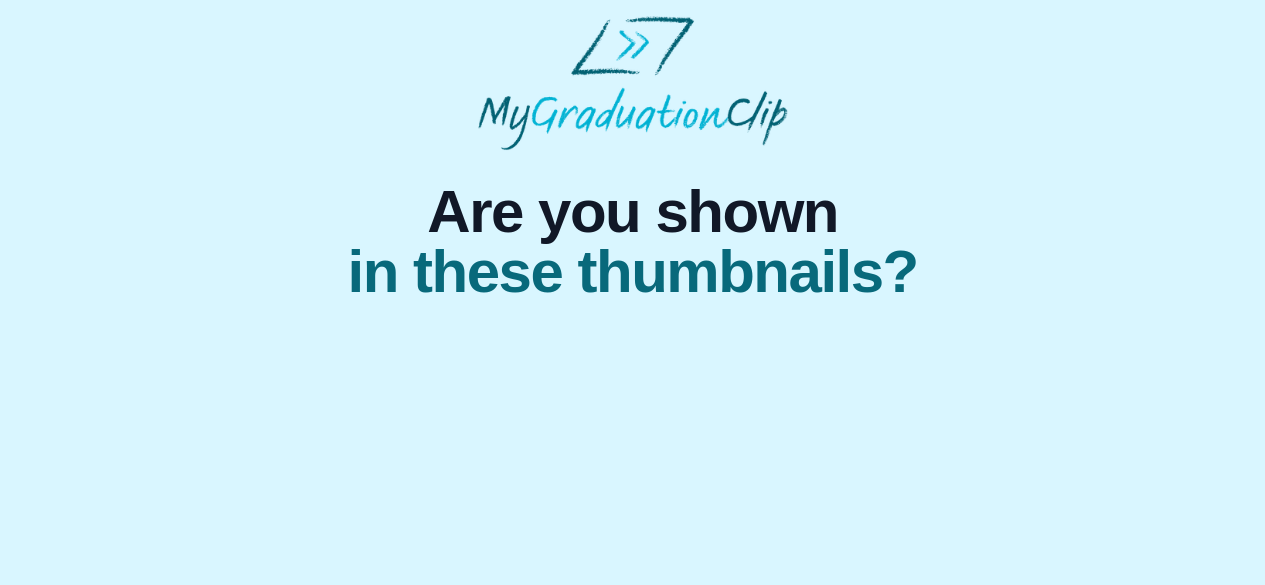 scroll, scrollTop: 0, scrollLeft: 0, axis: both 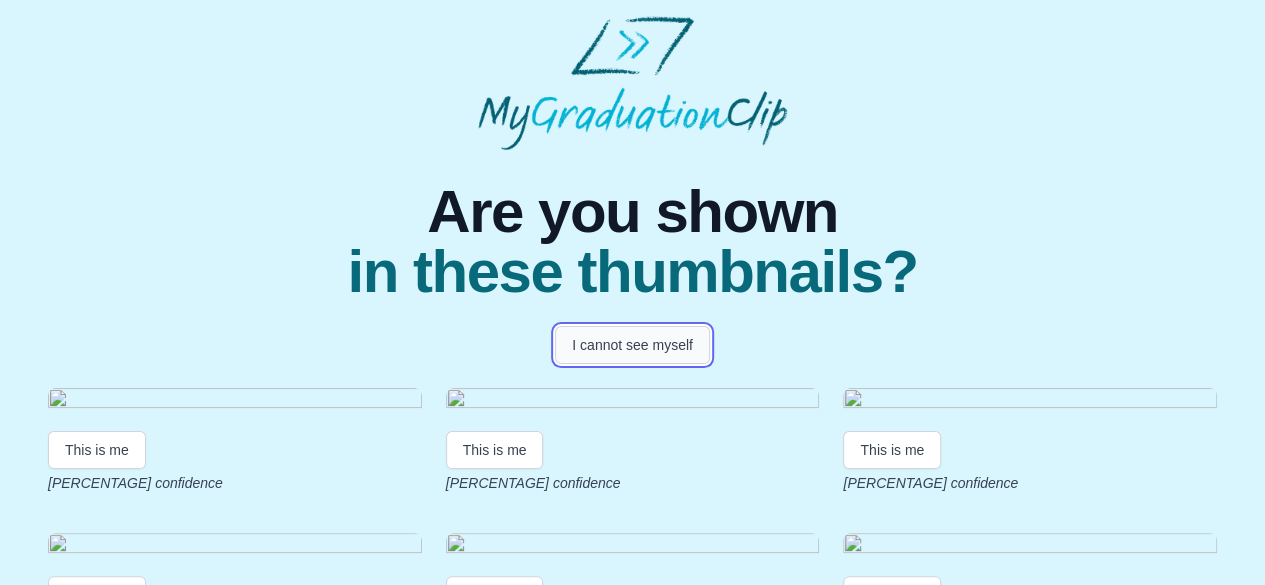 click on "I cannot see myself" at bounding box center [632, 345] 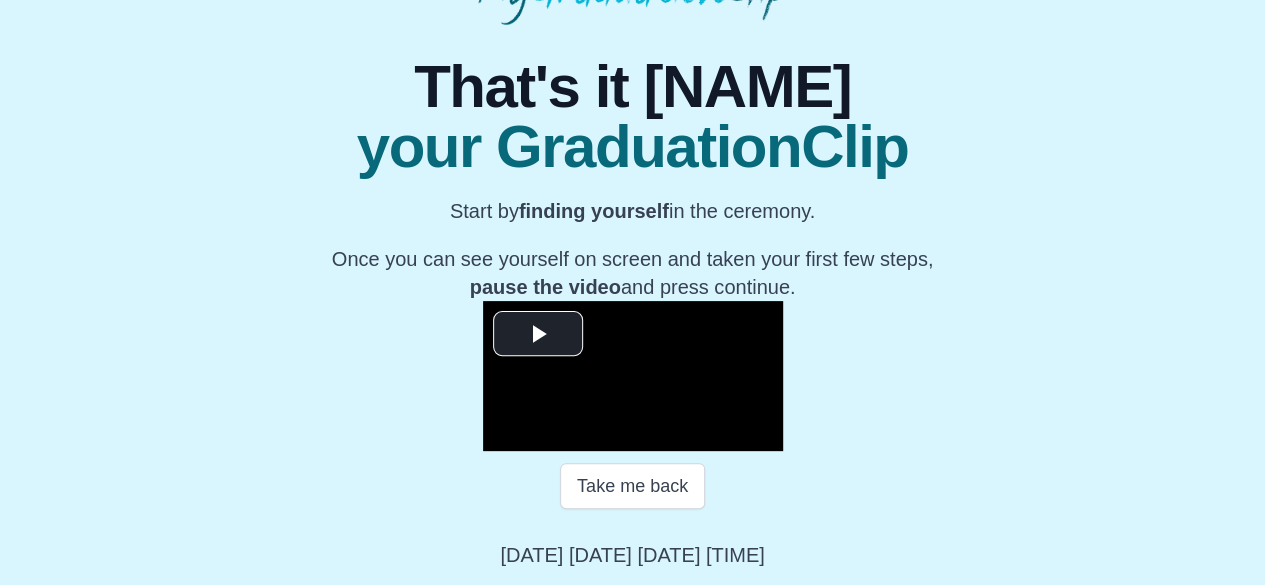 scroll, scrollTop: 300, scrollLeft: 0, axis: vertical 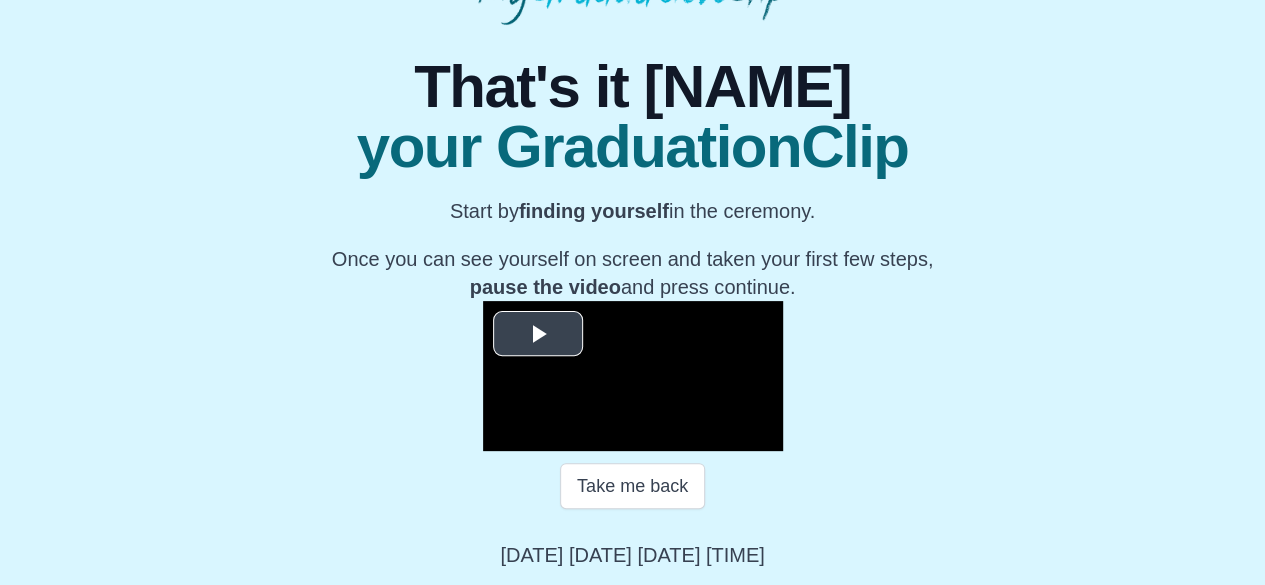 click at bounding box center [538, 334] 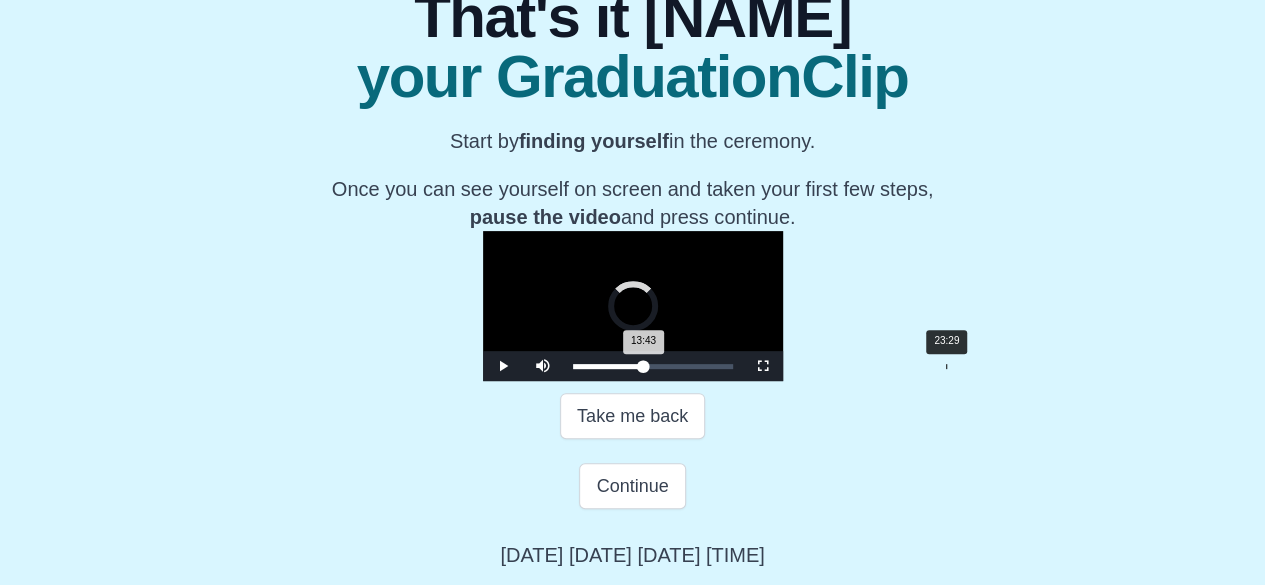 drag, startPoint x: 407, startPoint y: 470, endPoint x: 781, endPoint y: 470, distance: 374 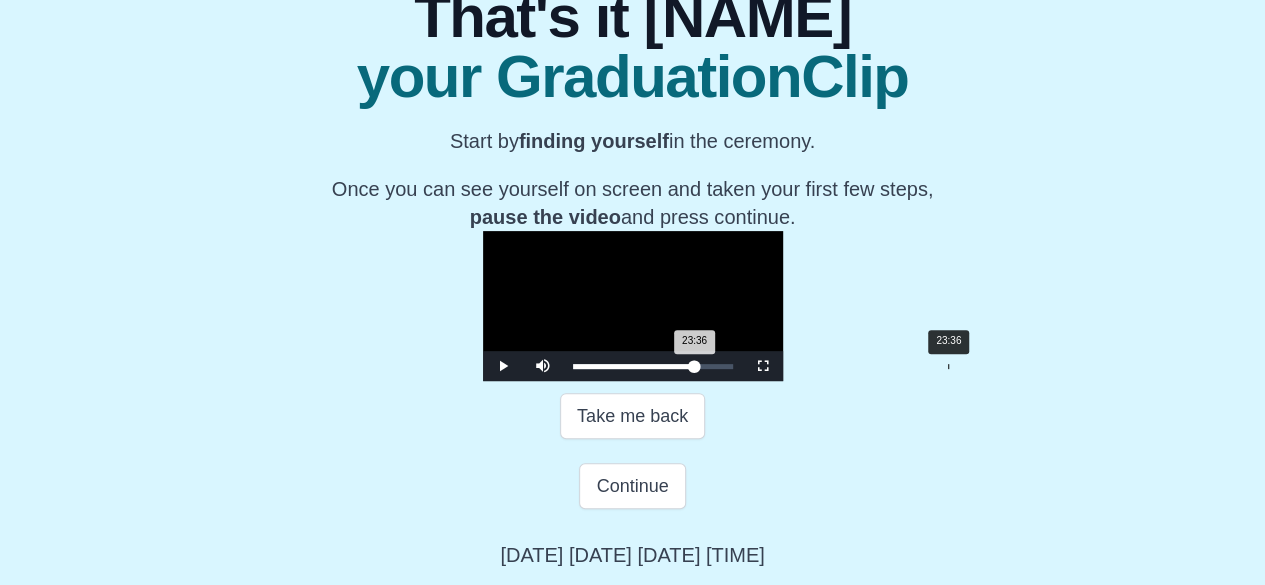 click on "[TIME] Progress : 0%" at bounding box center [634, 366] 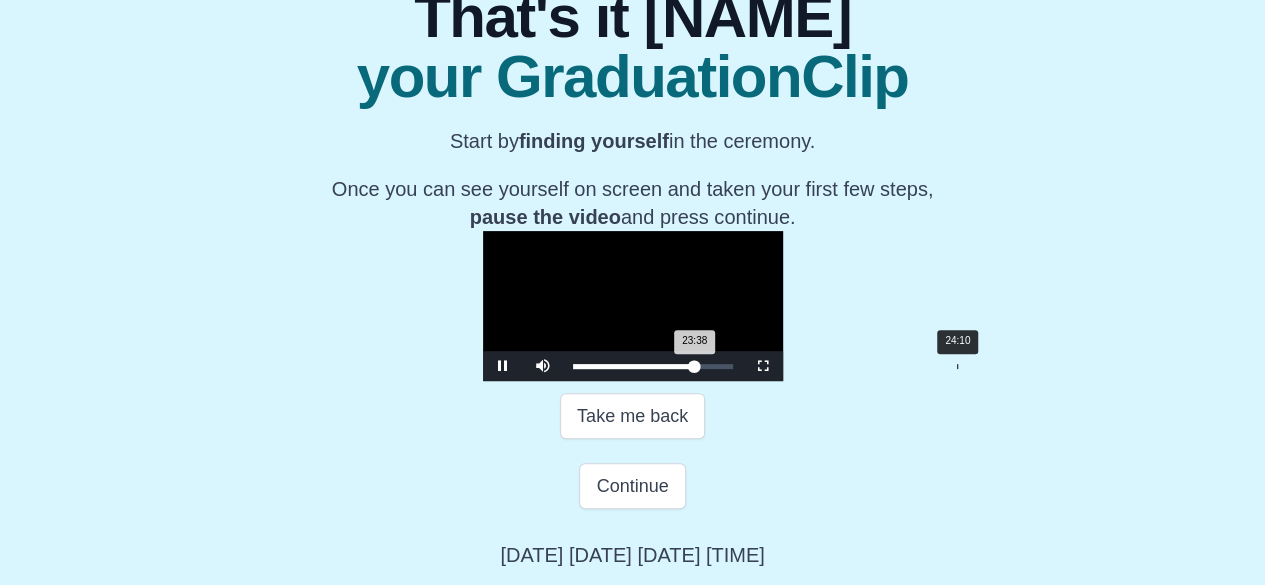 click on "Loaded : 0% [TIME] [TIME] Progress : 0%" at bounding box center [653, 366] 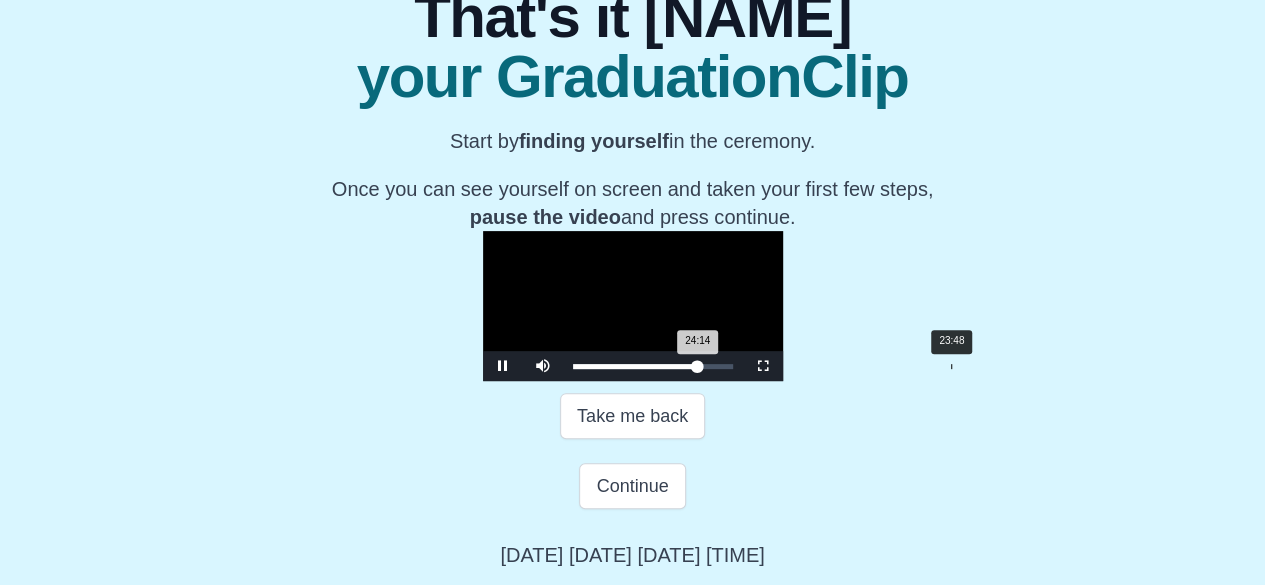 click on "[TIME] Progress : 0%" at bounding box center [635, 366] 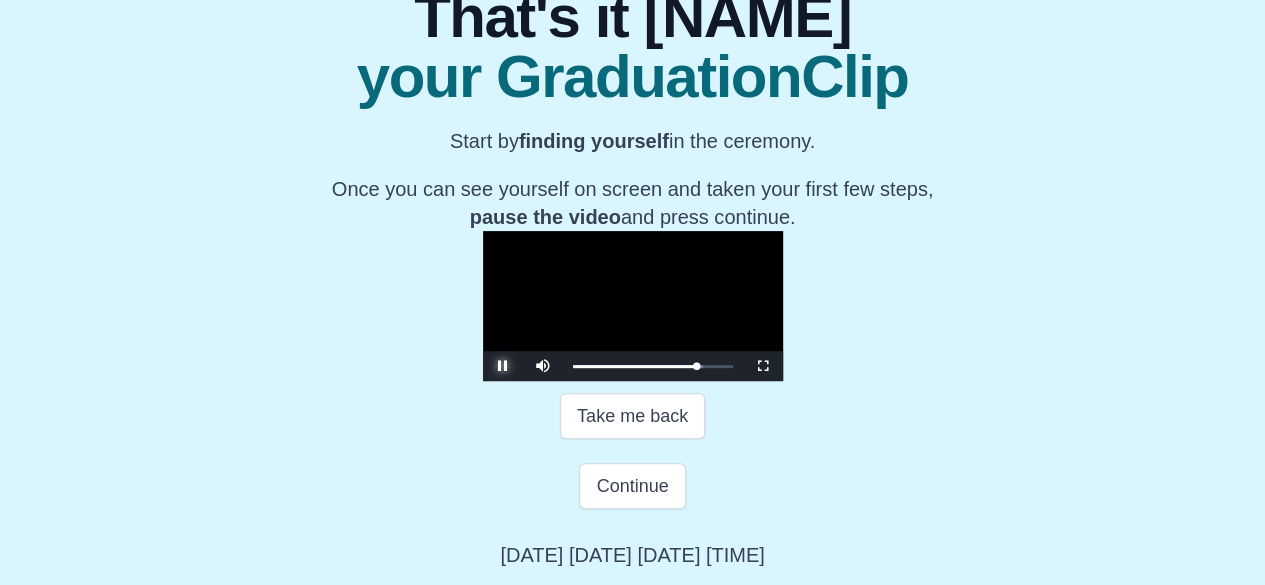 click at bounding box center (503, 366) 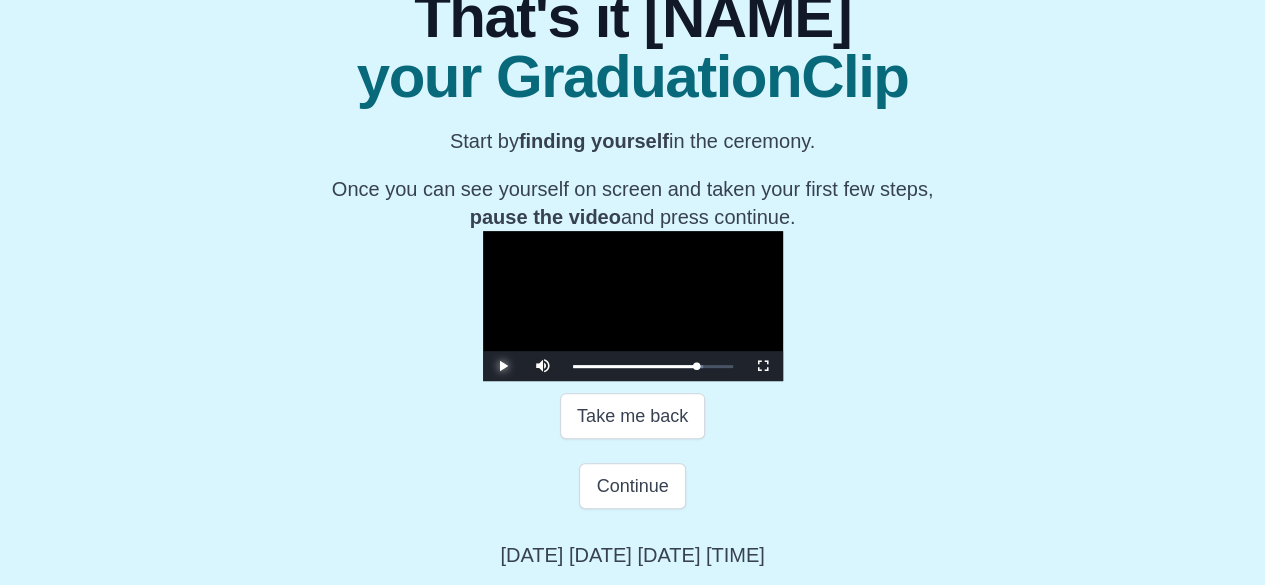 click at bounding box center [503, 366] 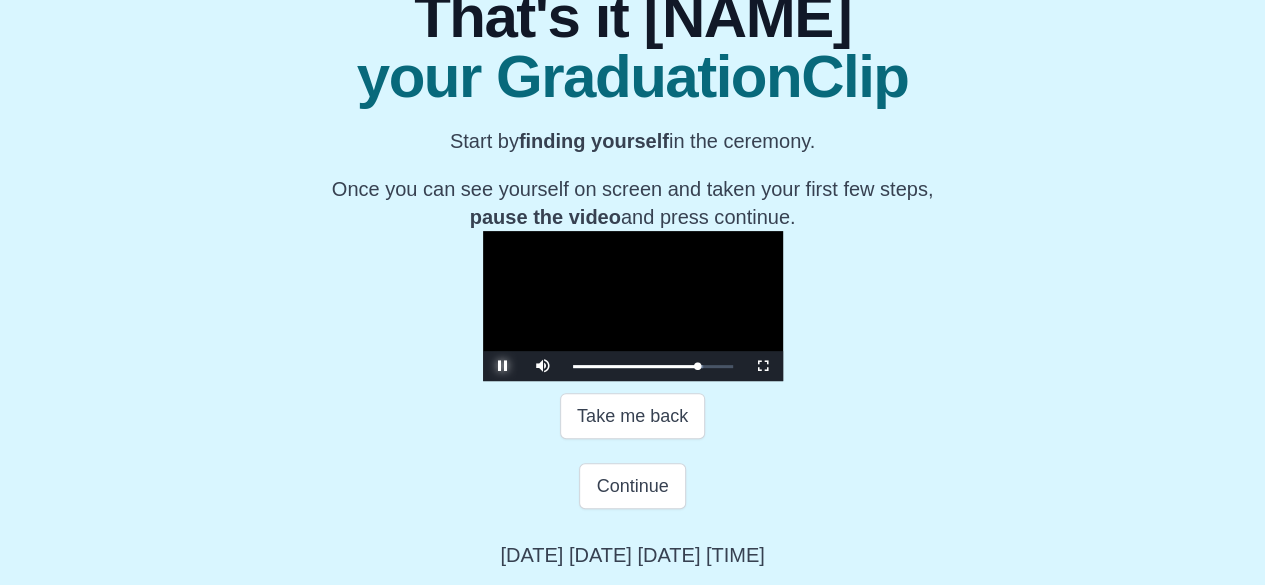 click at bounding box center [503, 366] 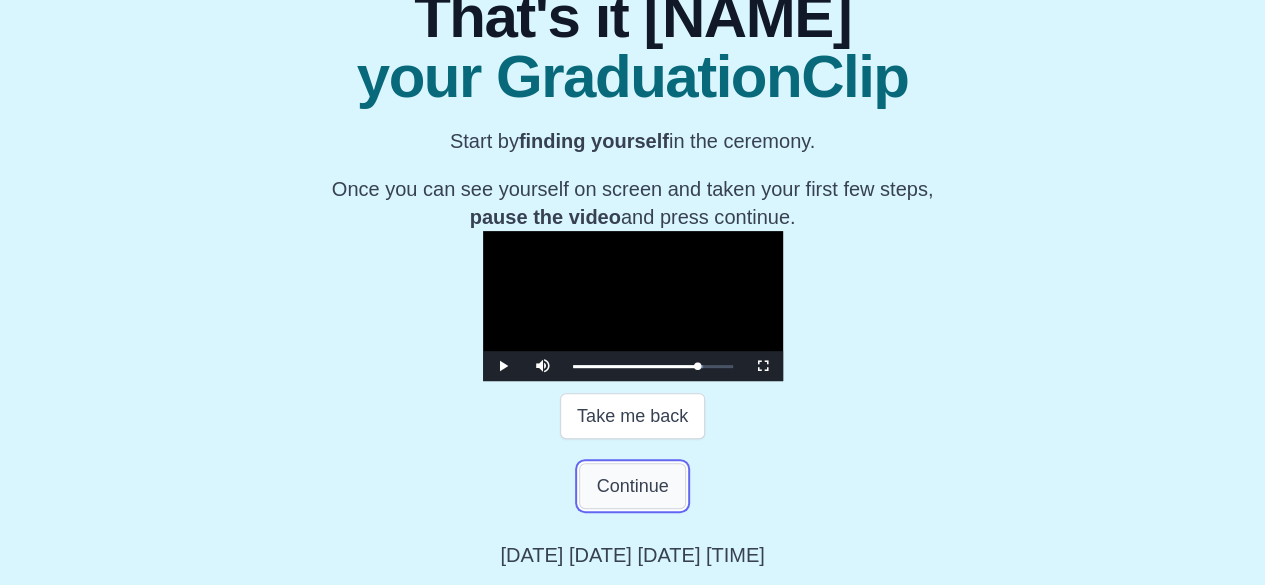 click on "Continue" at bounding box center [632, 486] 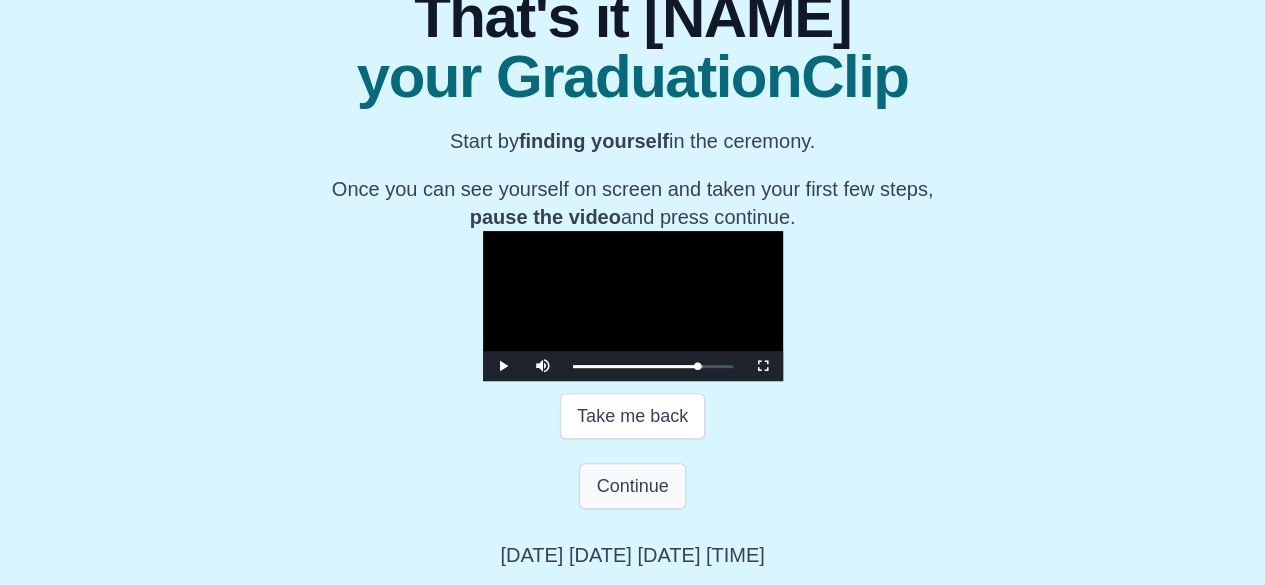 scroll, scrollTop: 66, scrollLeft: 0, axis: vertical 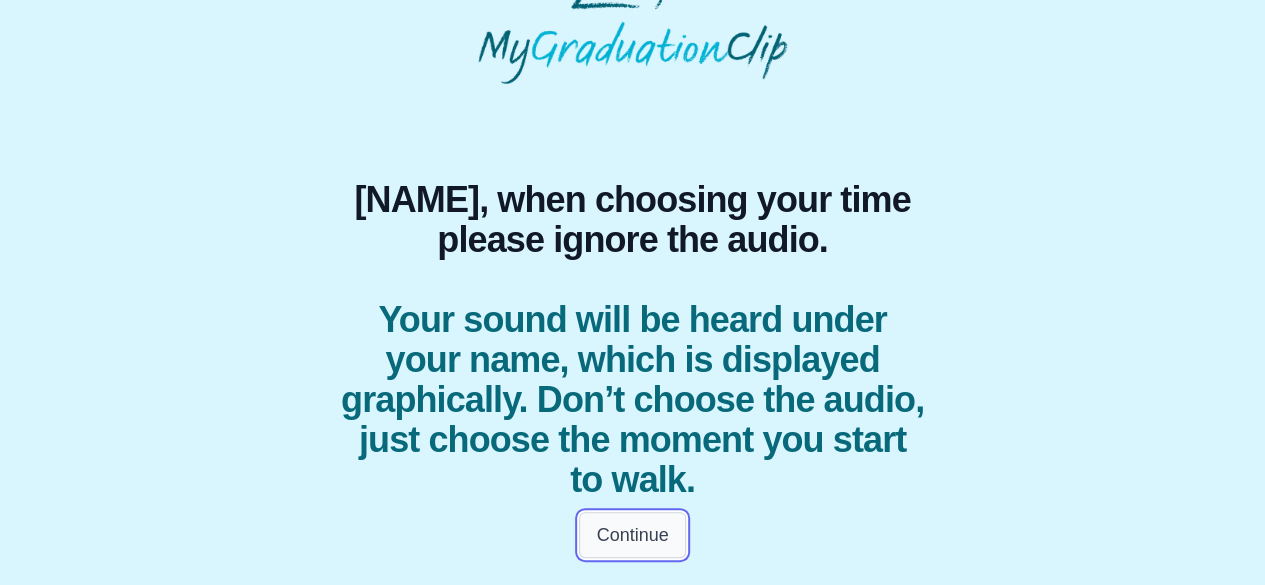 click on "Continue" at bounding box center (632, 535) 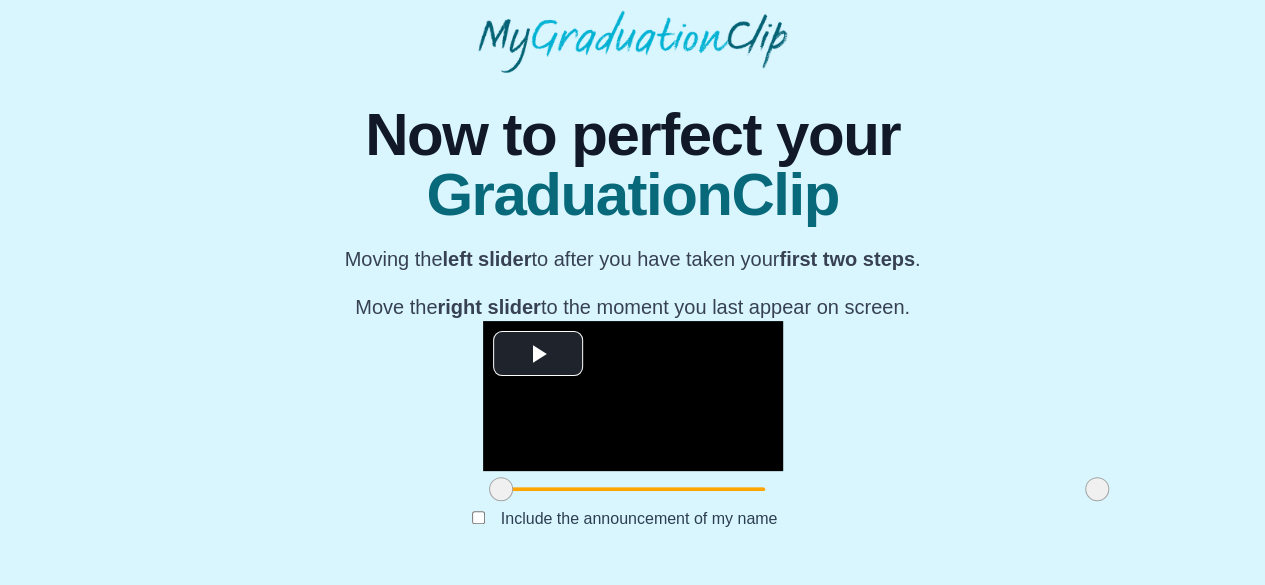scroll, scrollTop: 282, scrollLeft: 0, axis: vertical 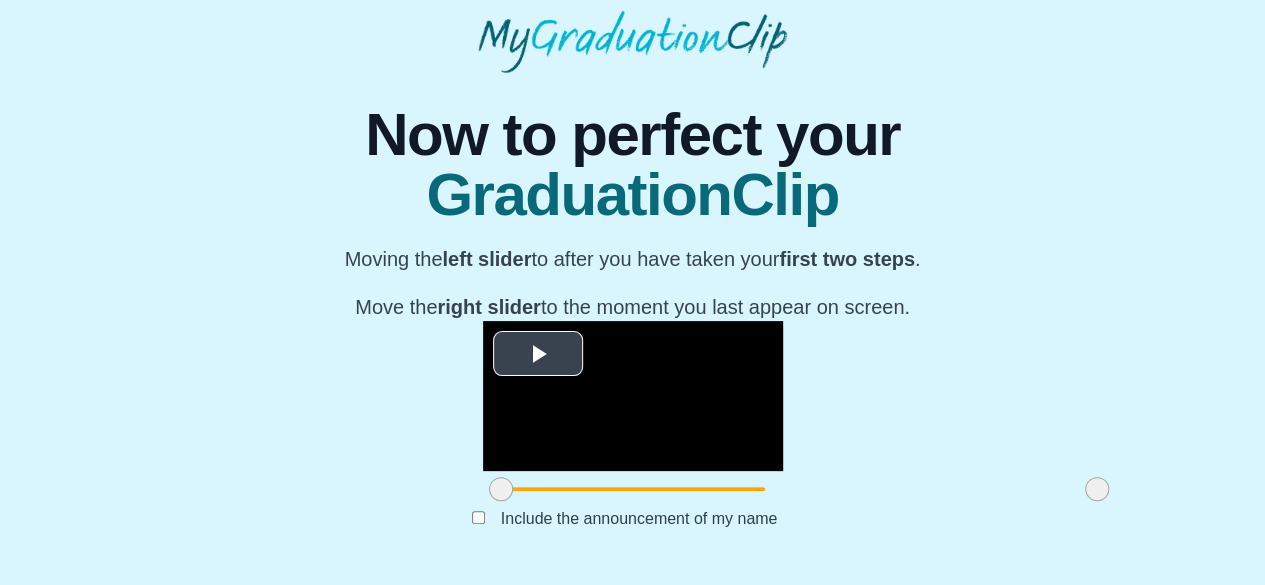 click at bounding box center [538, 354] 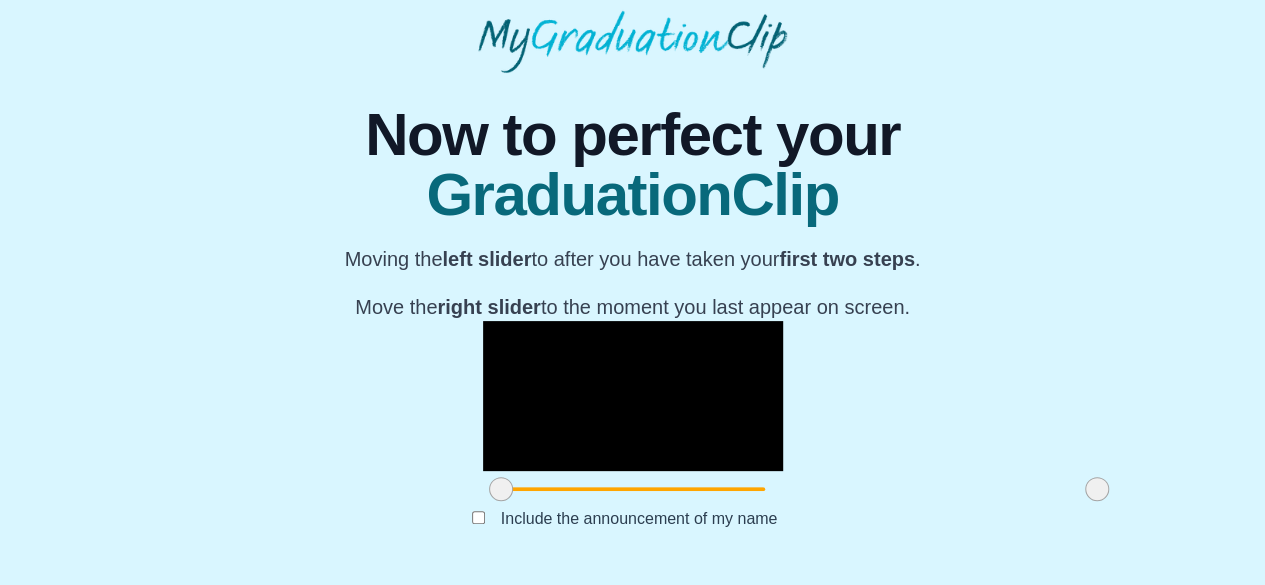 scroll, scrollTop: 282, scrollLeft: 0, axis: vertical 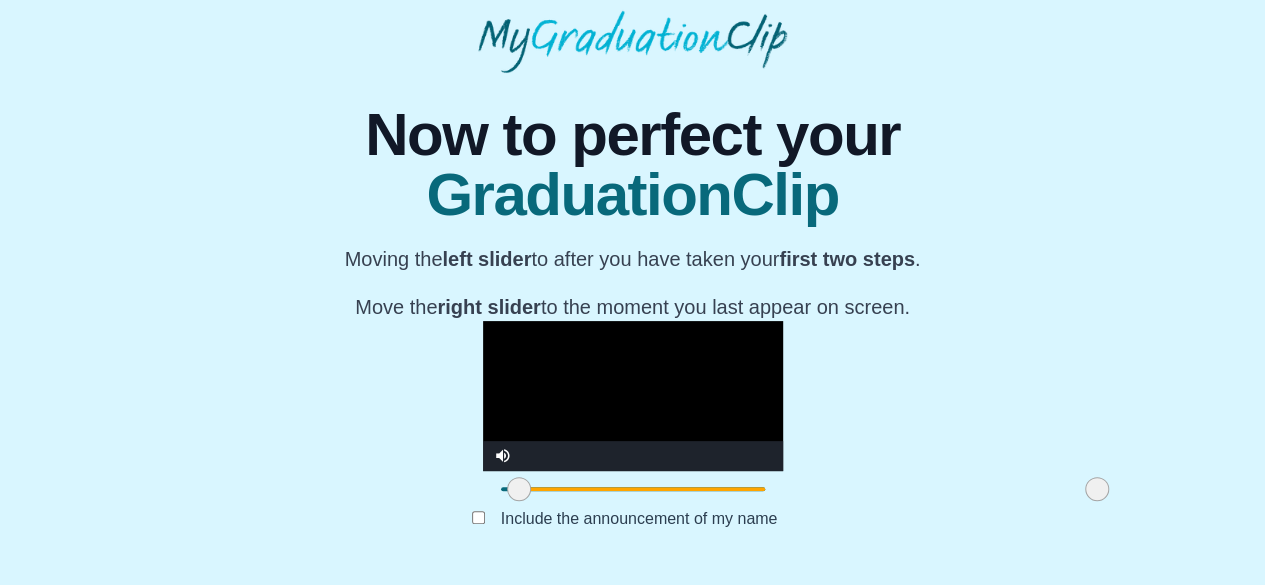 drag, startPoint x: 330, startPoint y: 489, endPoint x: 352, endPoint y: 497, distance: 23.409399 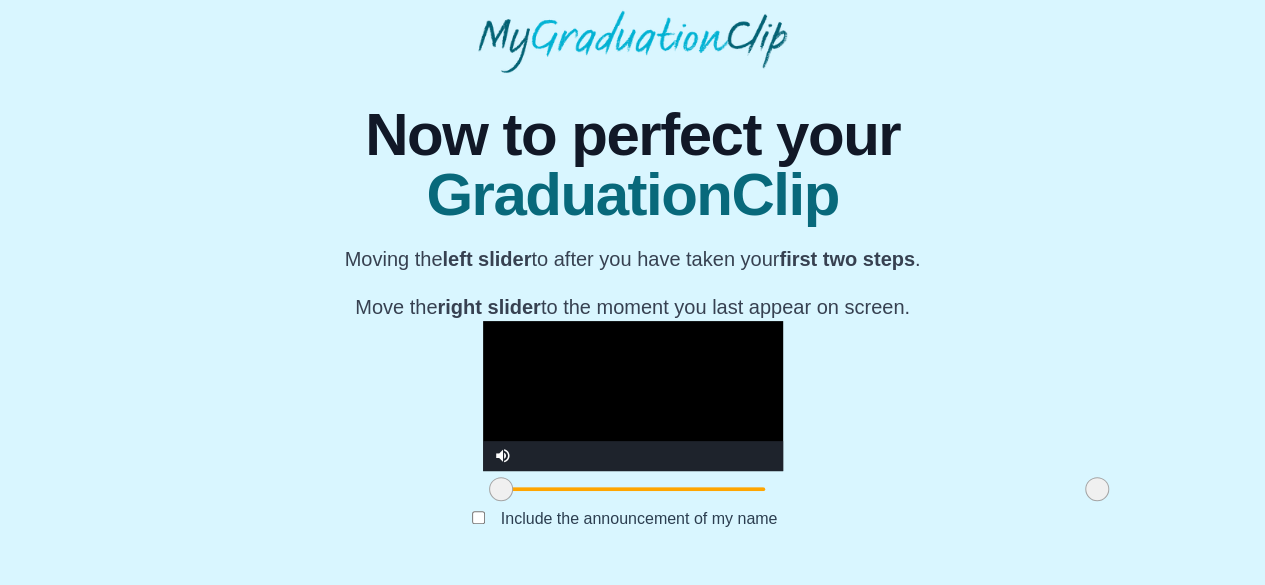 drag, startPoint x: 352, startPoint y: 497, endPoint x: 316, endPoint y: 497, distance: 36 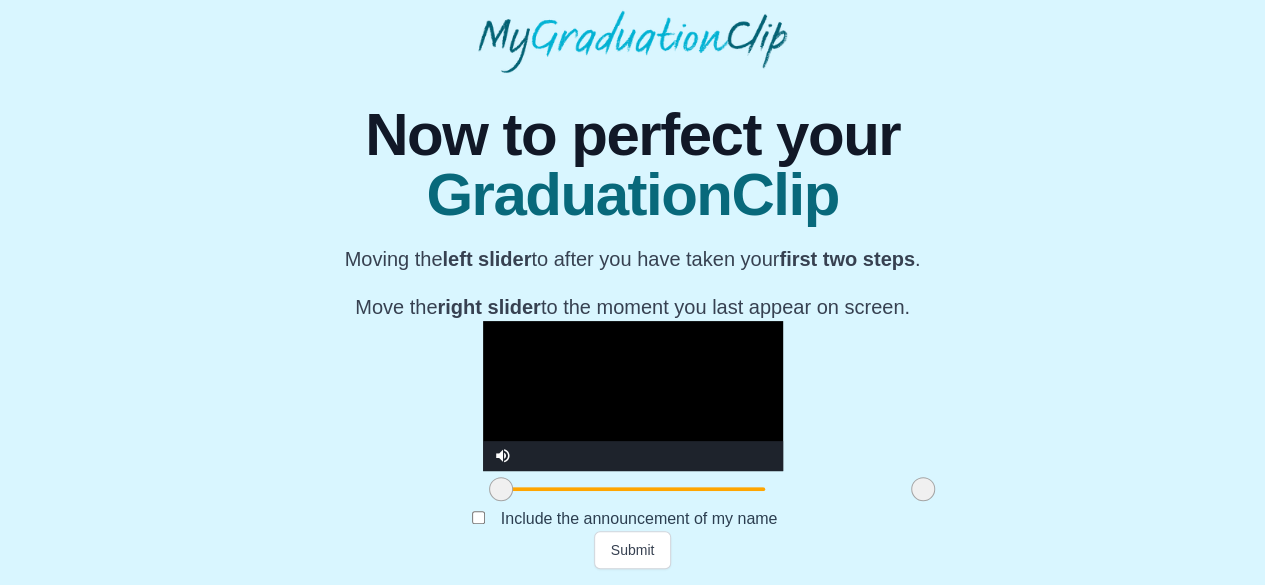 drag, startPoint x: 932, startPoint y: 485, endPoint x: 758, endPoint y: 490, distance: 174.07182 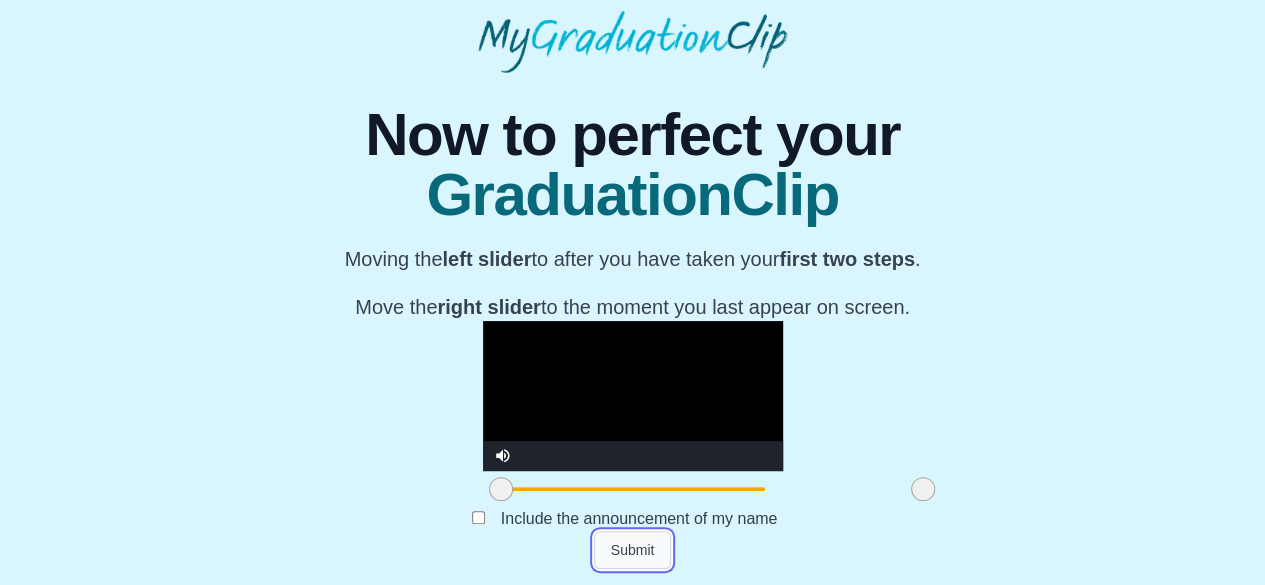 click on "Submit" at bounding box center [633, 550] 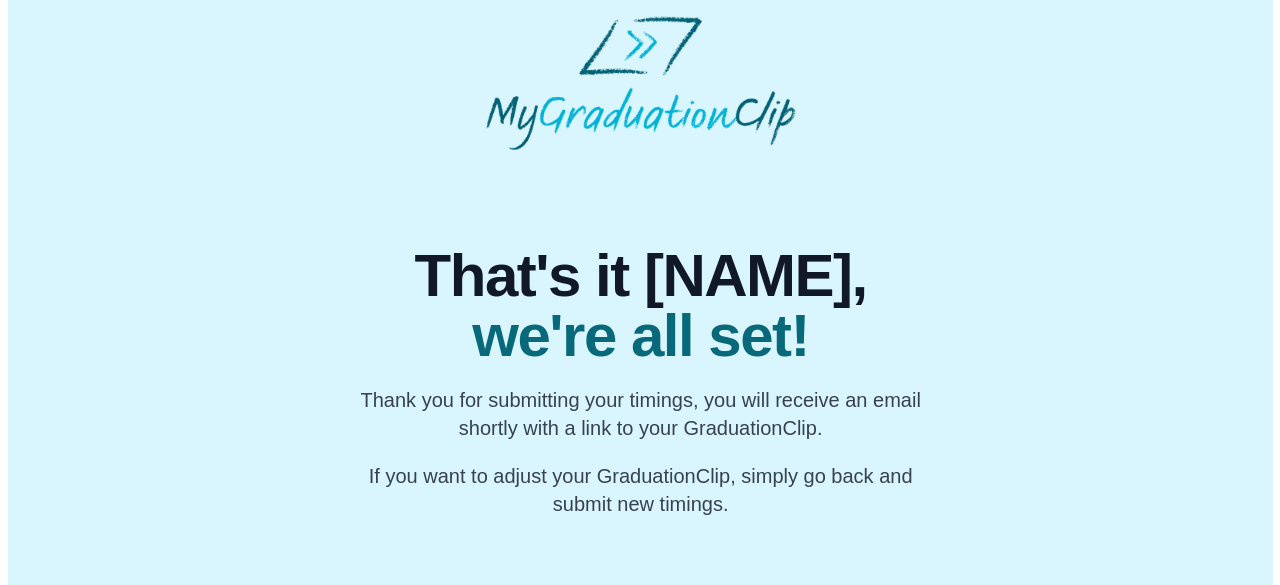 scroll, scrollTop: 0, scrollLeft: 0, axis: both 